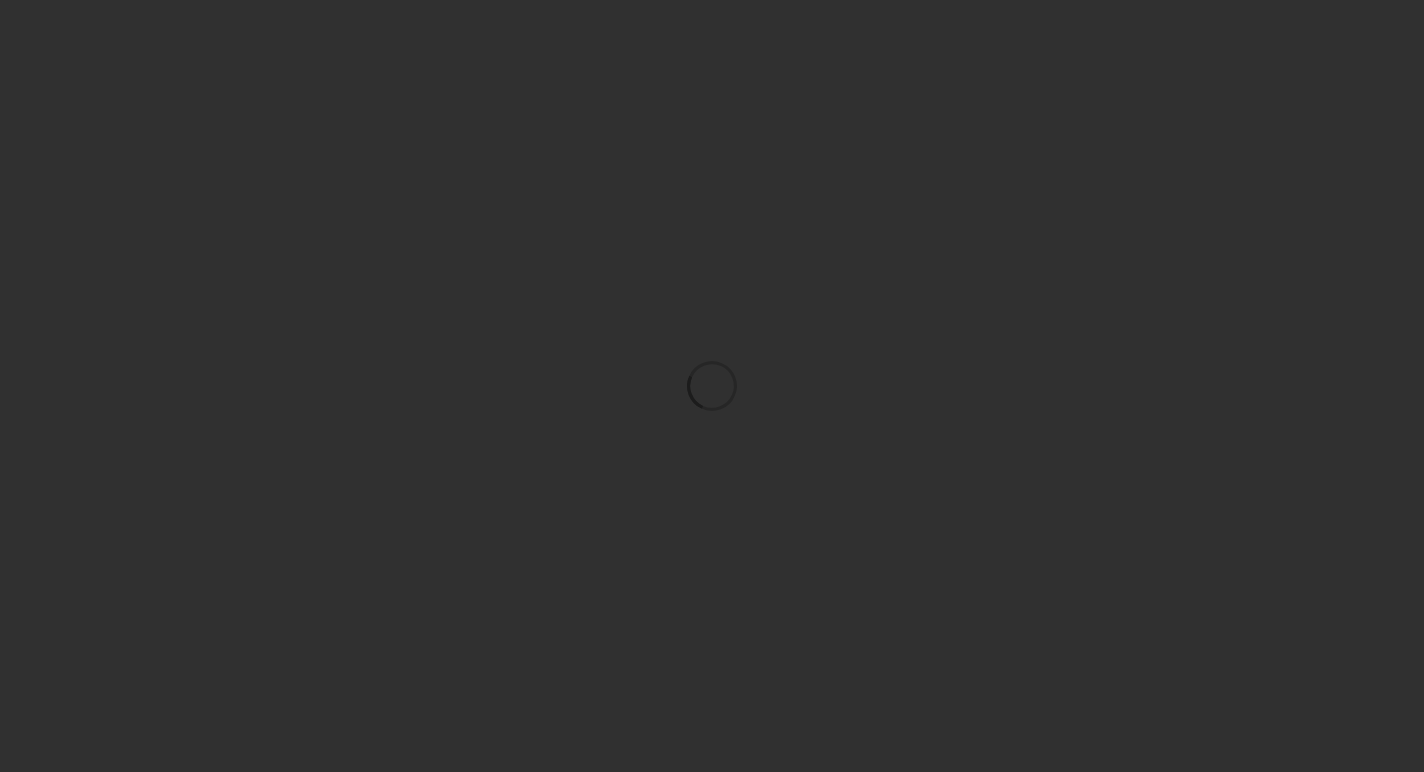 scroll, scrollTop: 0, scrollLeft: 0, axis: both 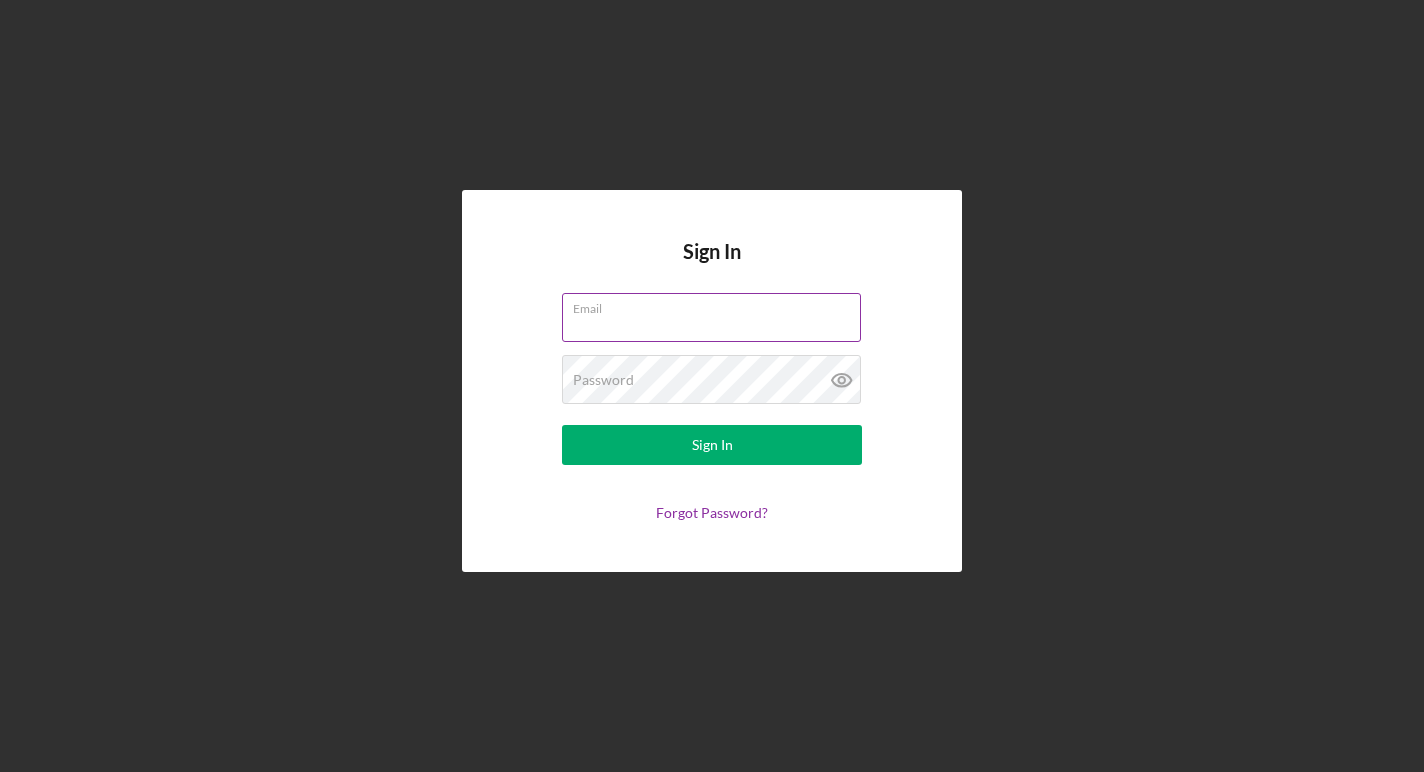 click on "Email" at bounding box center (711, 317) 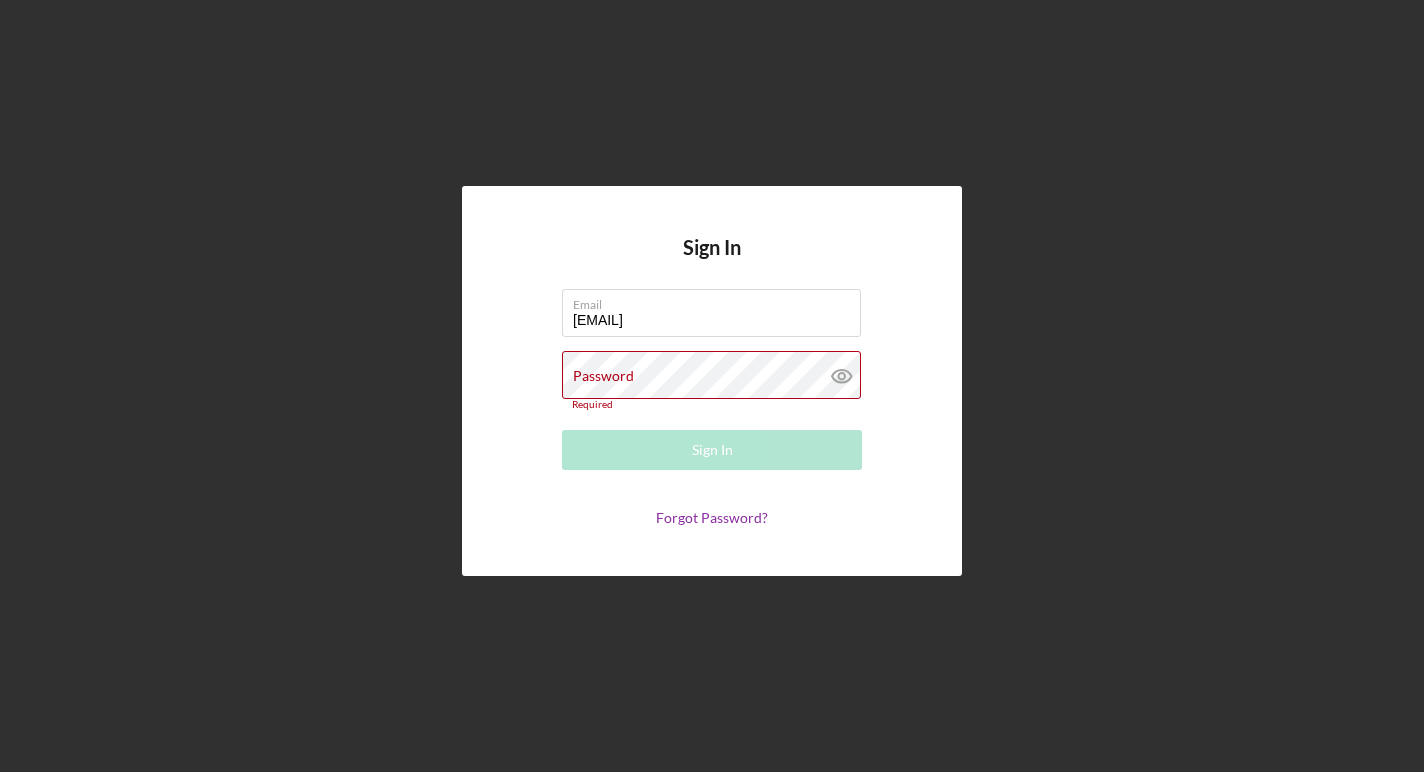 click on "Sign In Email [EMAIL] Password Required Sign In Forgot Password?" at bounding box center (712, 381) 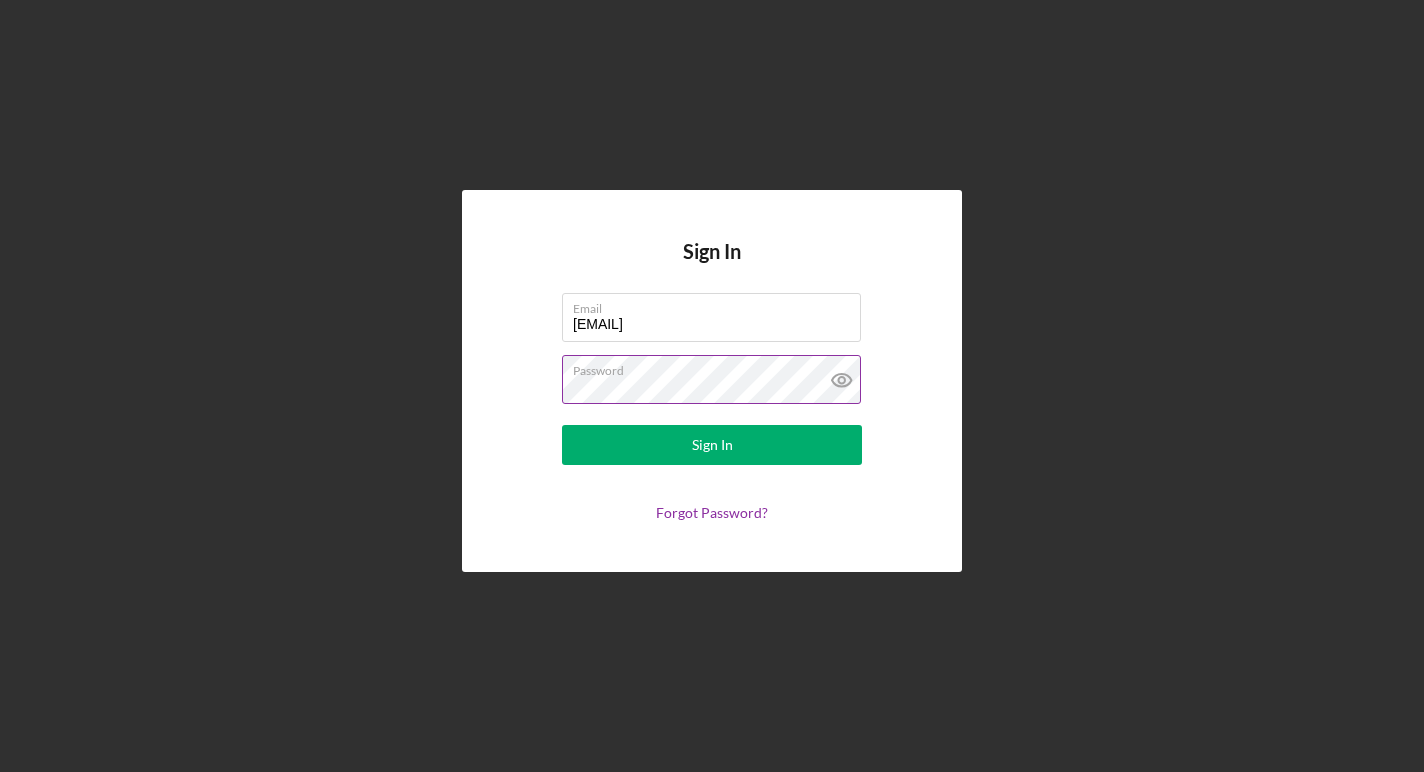 click on "Sign In" at bounding box center (712, 445) 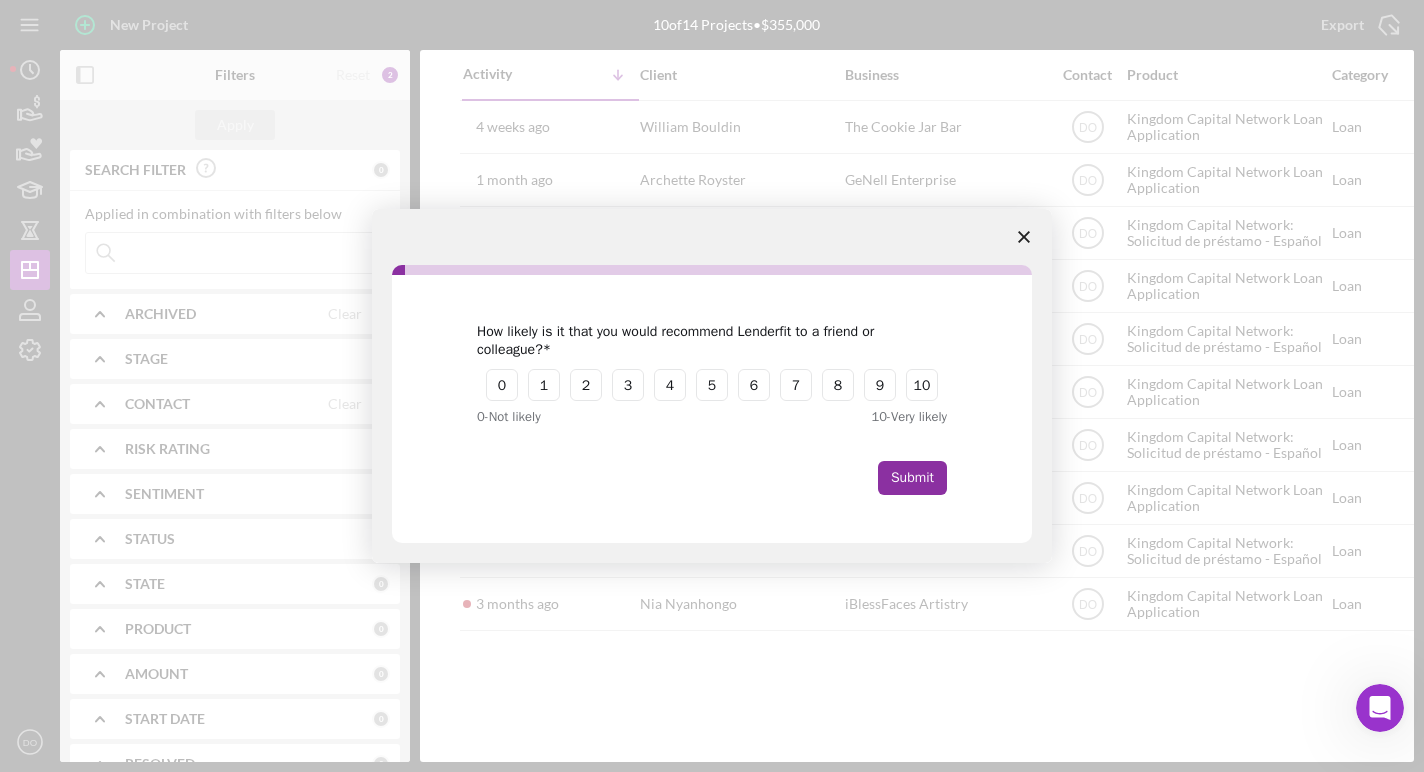 scroll, scrollTop: 0, scrollLeft: 0, axis: both 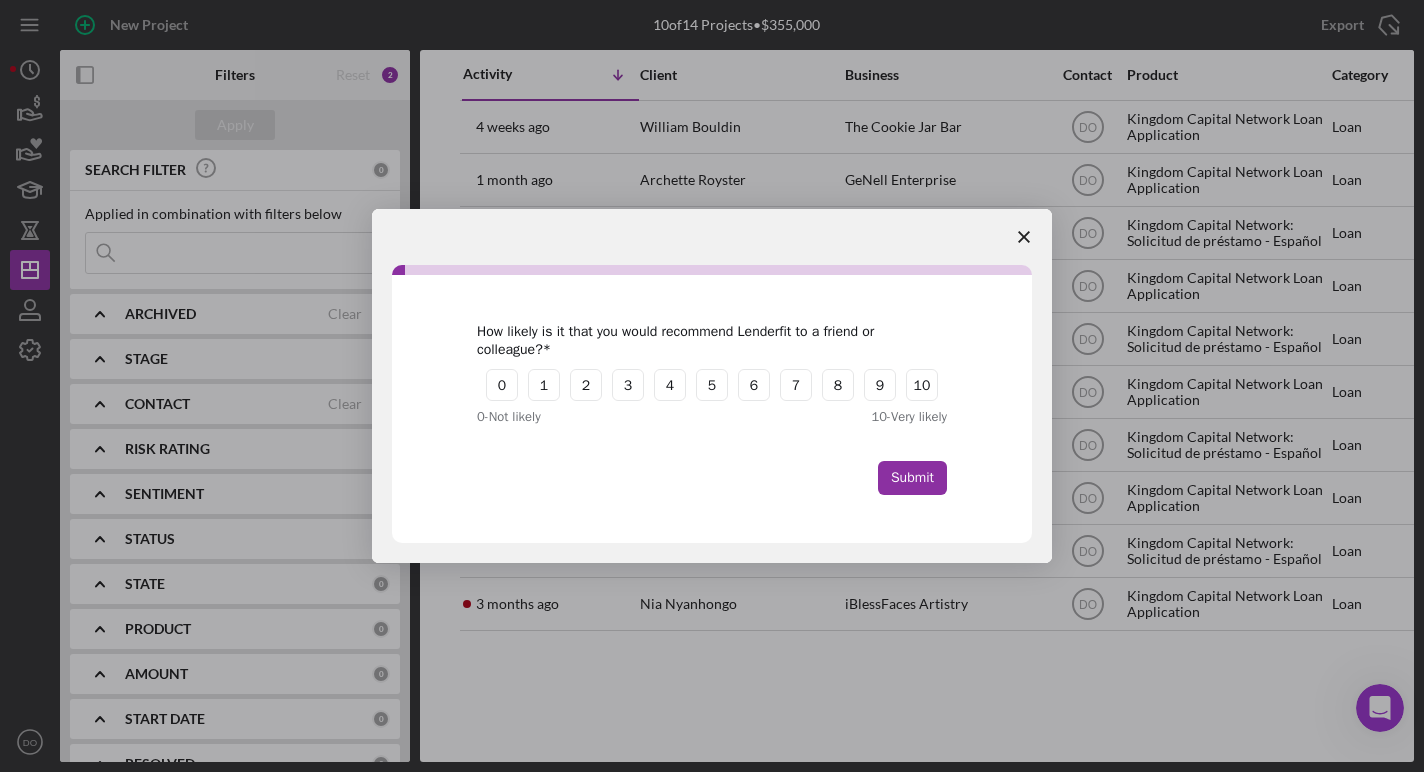 click 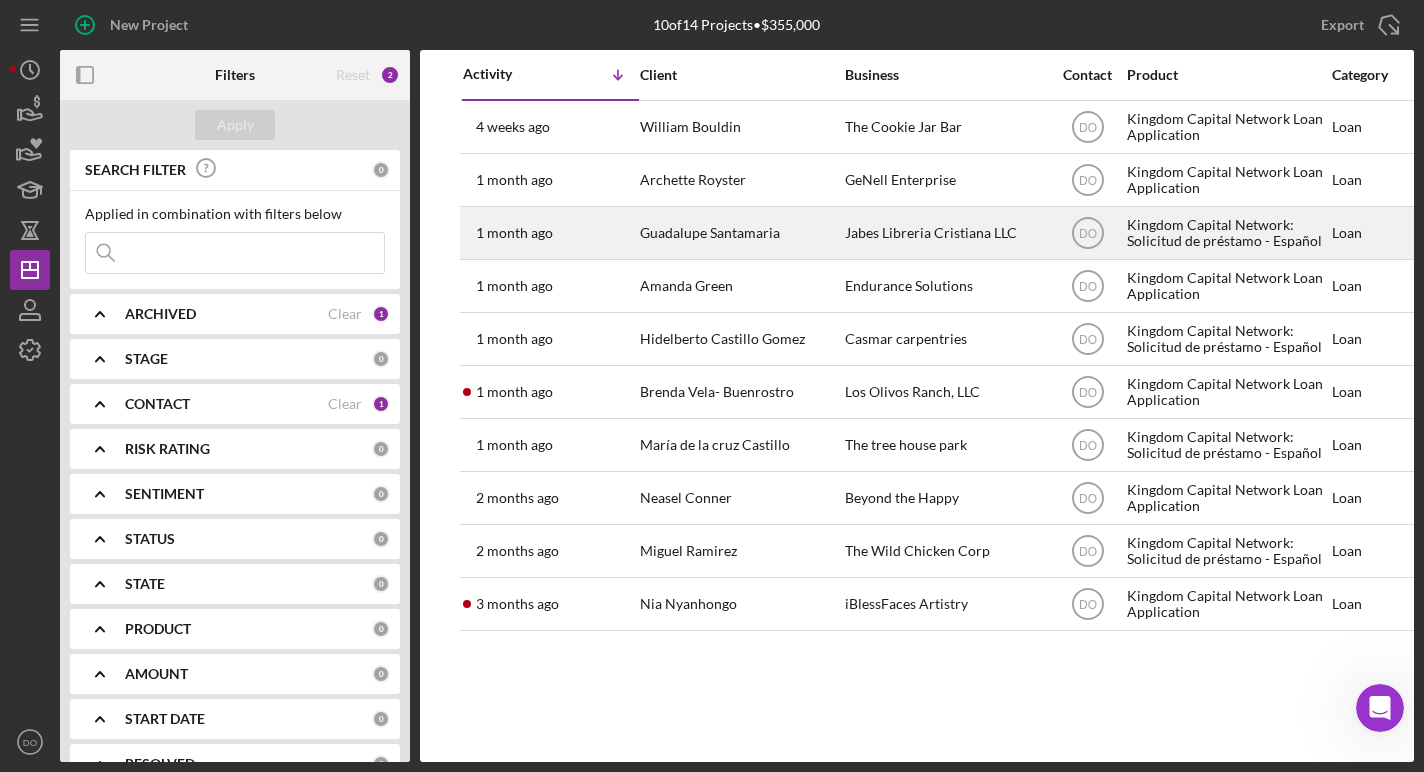 click on "Jabes Libreria Cristiana LLC" at bounding box center (946, 233) 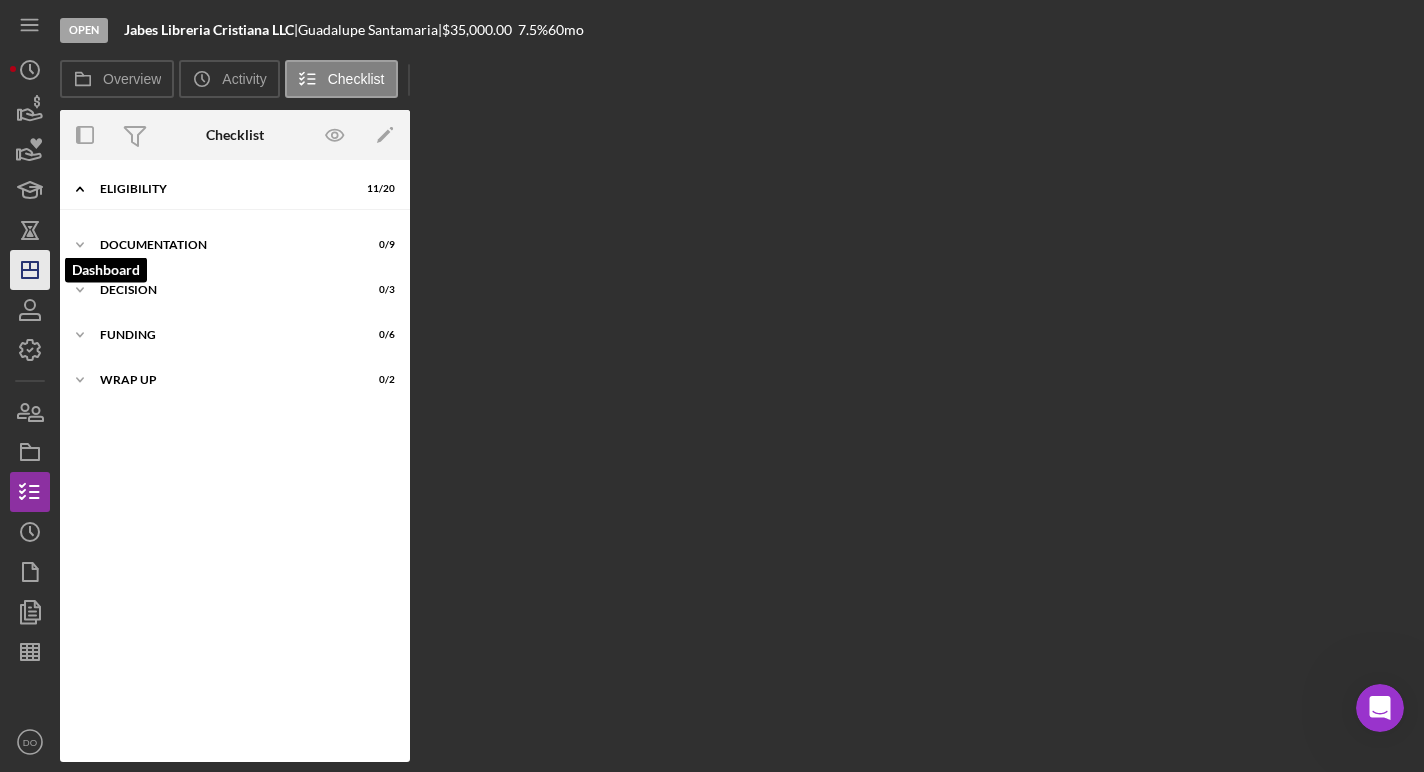 click on "Icon/Dashboard" 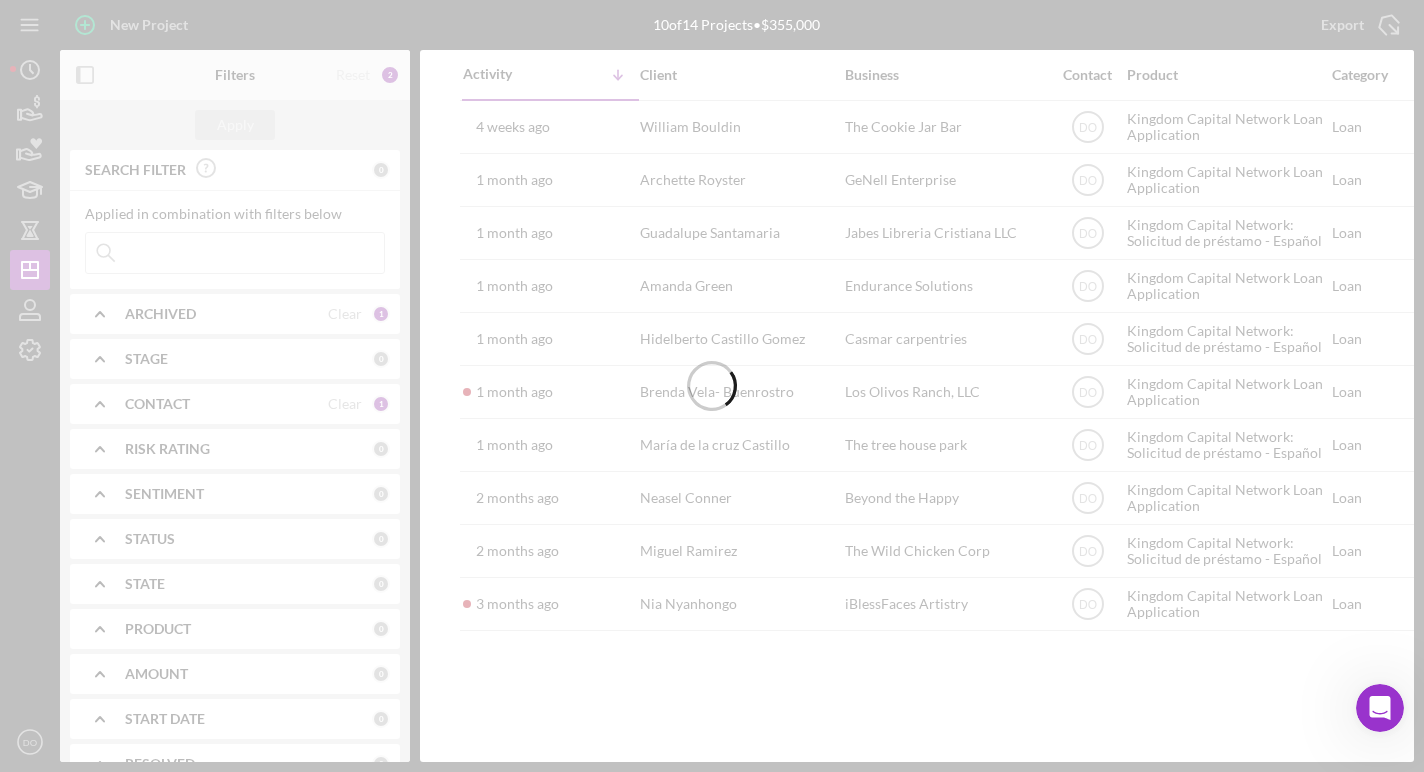 click at bounding box center [712, 386] 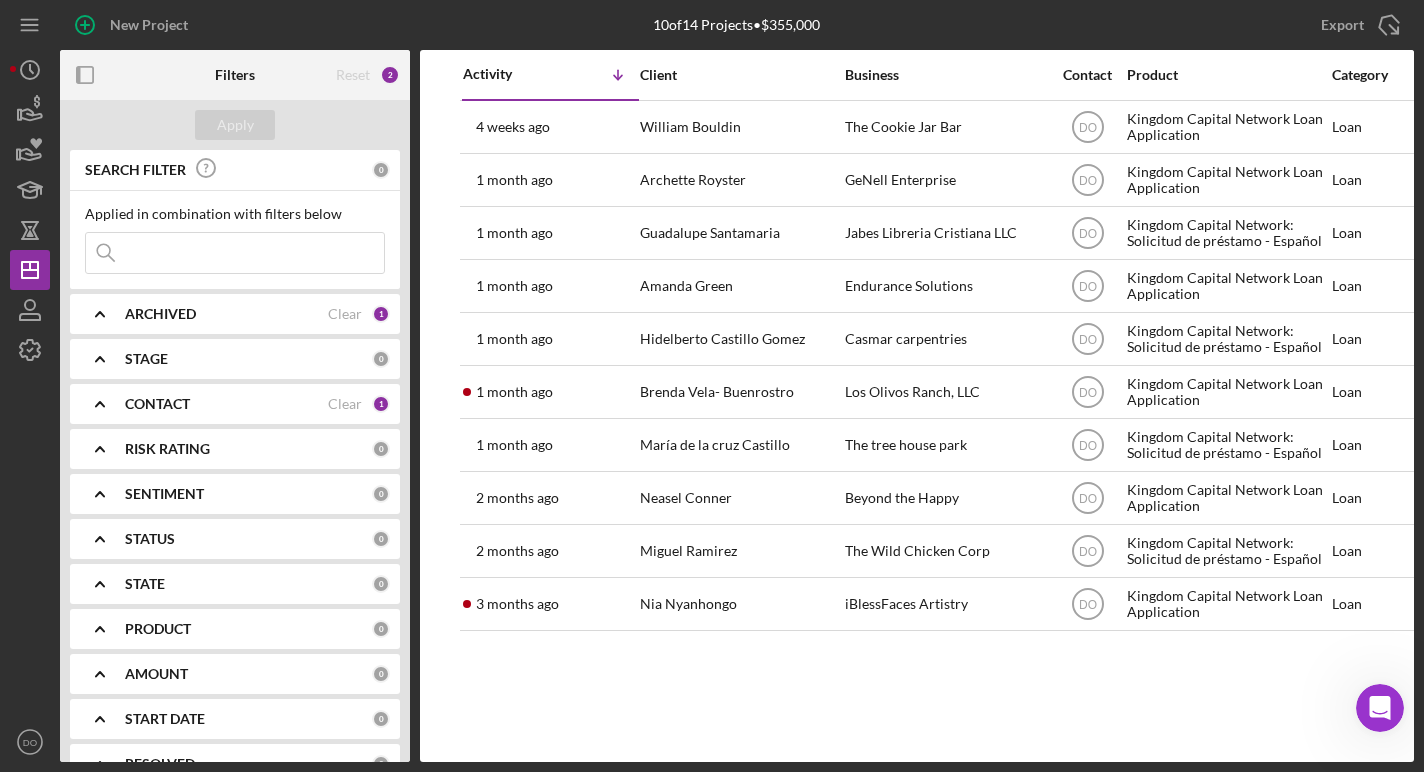 click on "GeNell Enterprise" at bounding box center [945, 180] 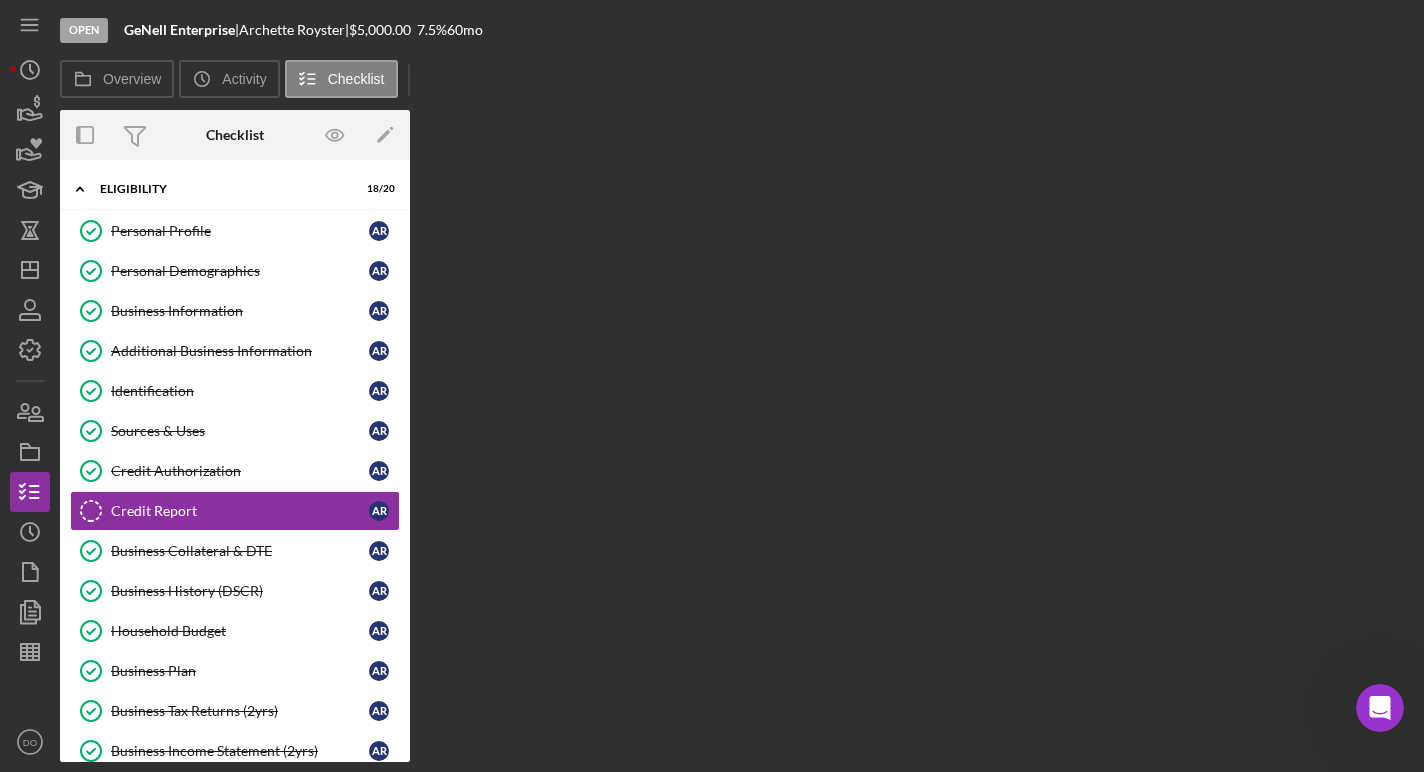 scroll, scrollTop: 50, scrollLeft: 0, axis: vertical 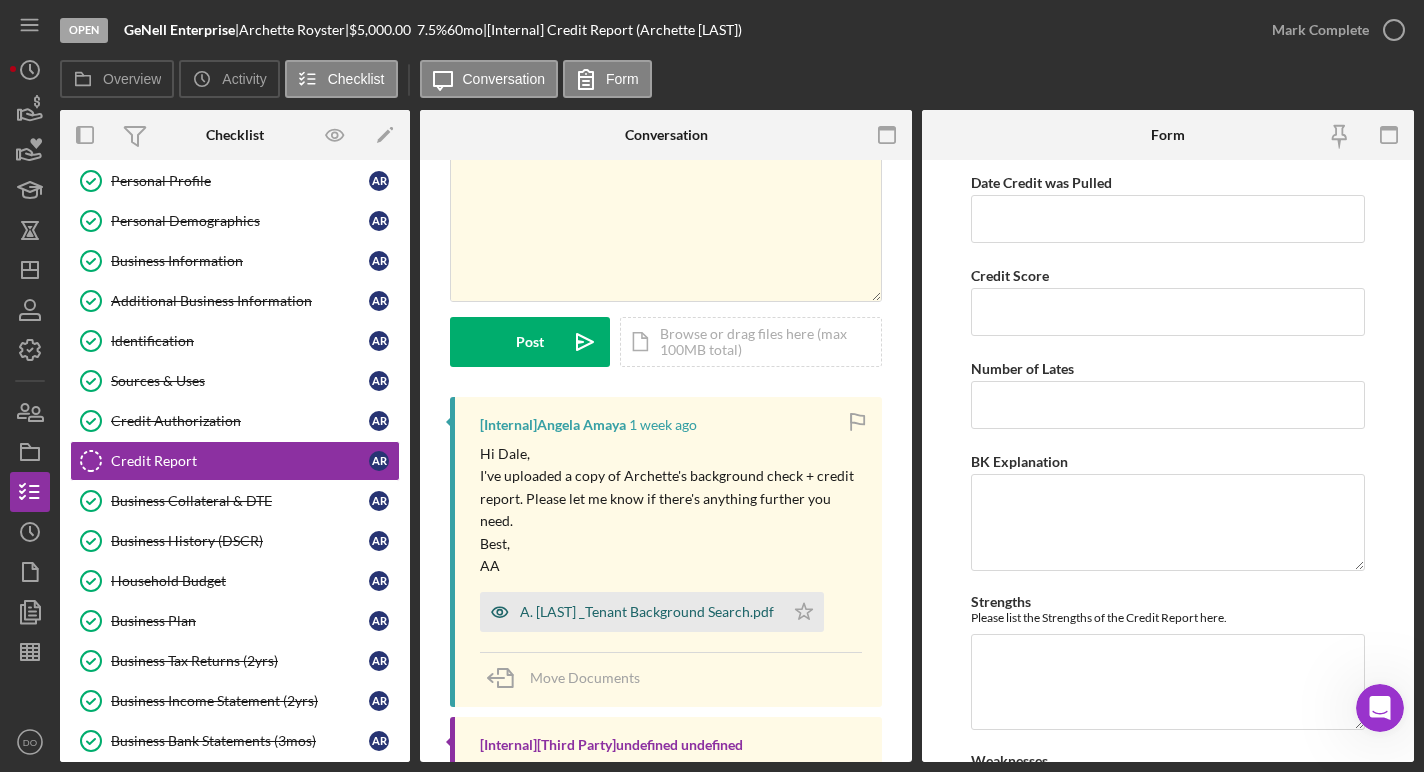 click on "A. [LAST] _Tenant Background Search.pdf" at bounding box center [632, 612] 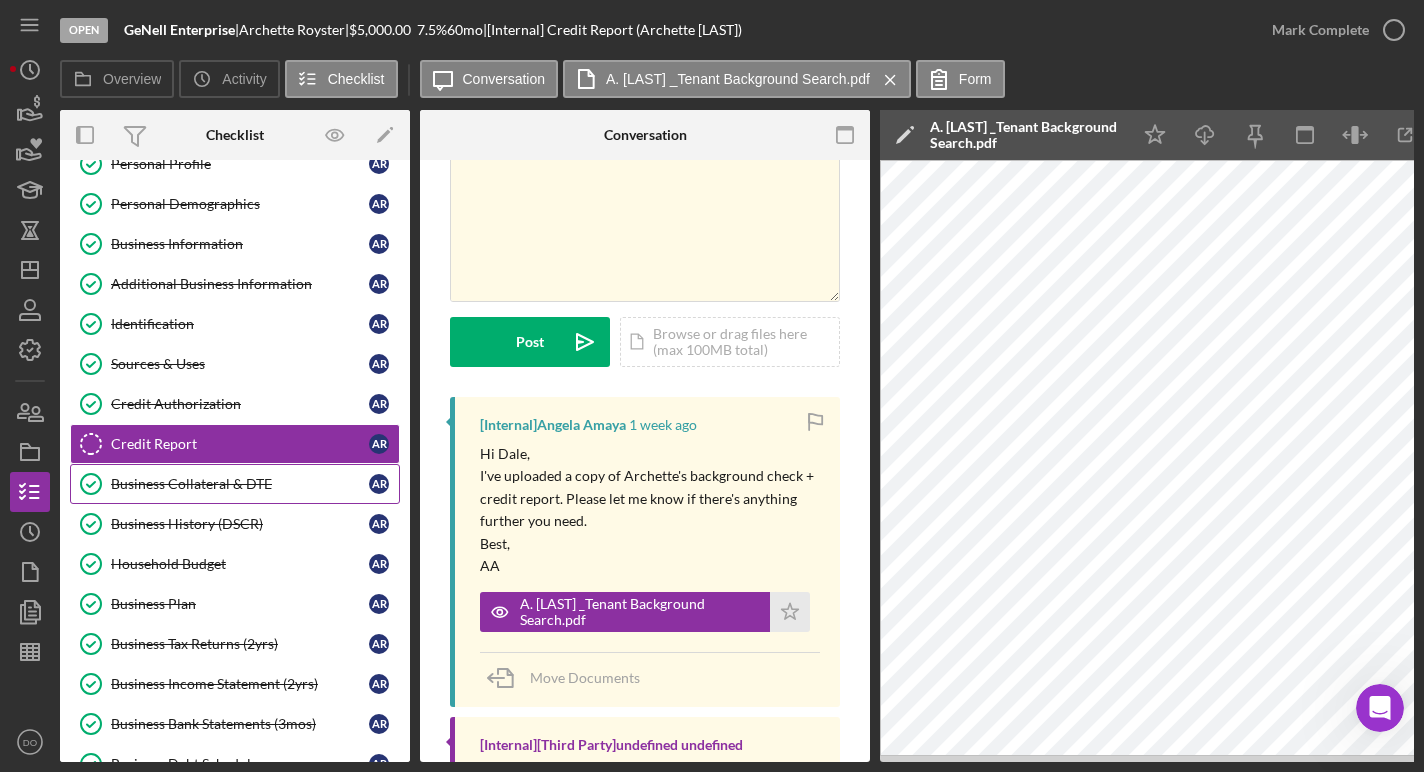 scroll, scrollTop: 68, scrollLeft: 0, axis: vertical 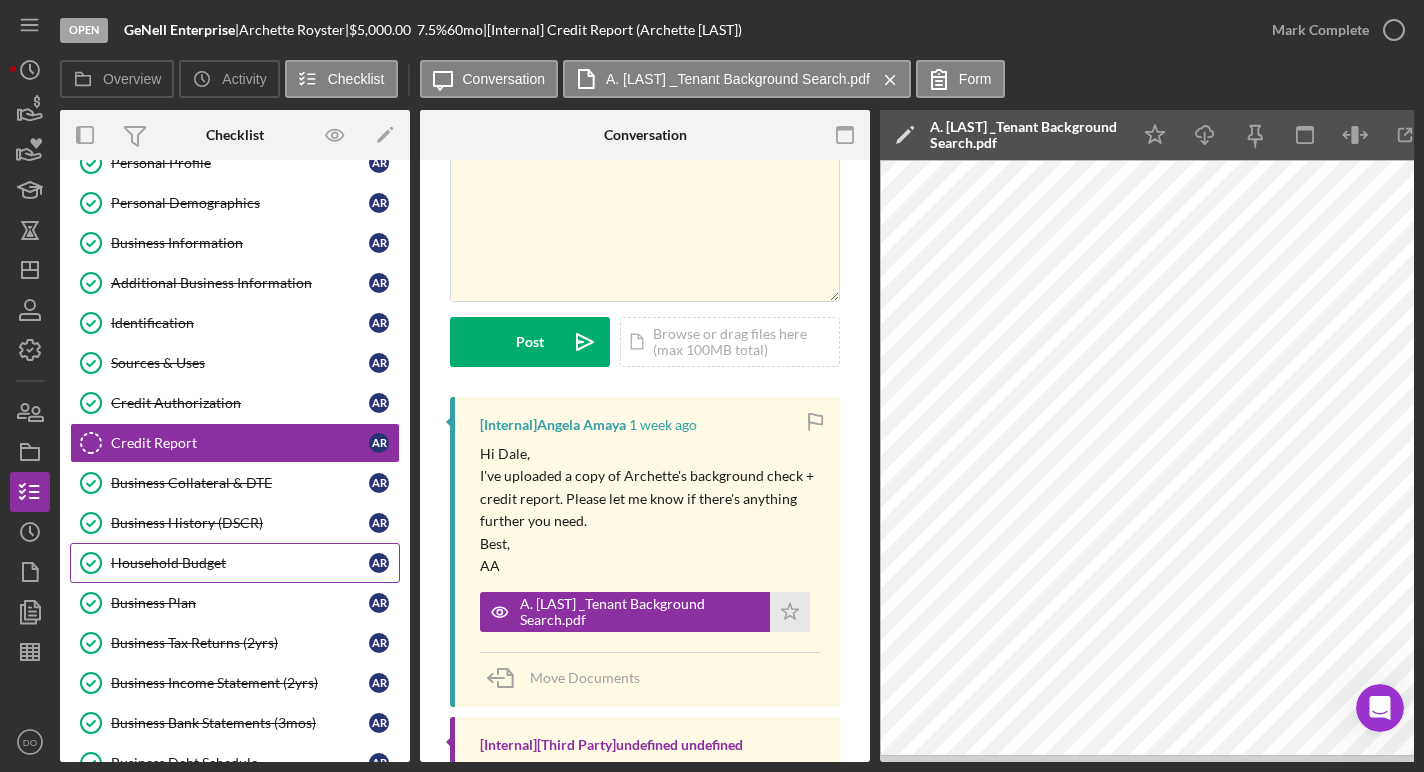 click on "Household Budget" at bounding box center [240, 563] 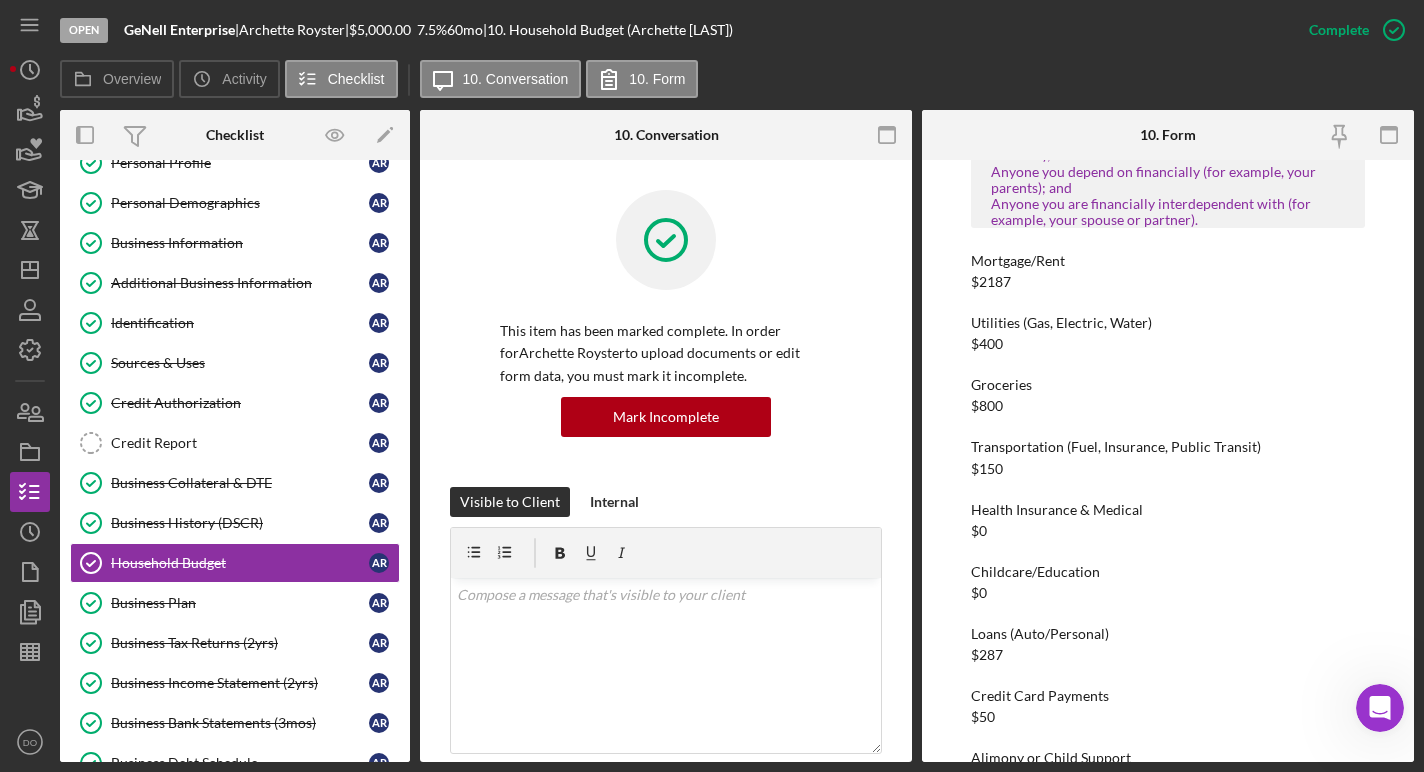 scroll, scrollTop: 1510, scrollLeft: 0, axis: vertical 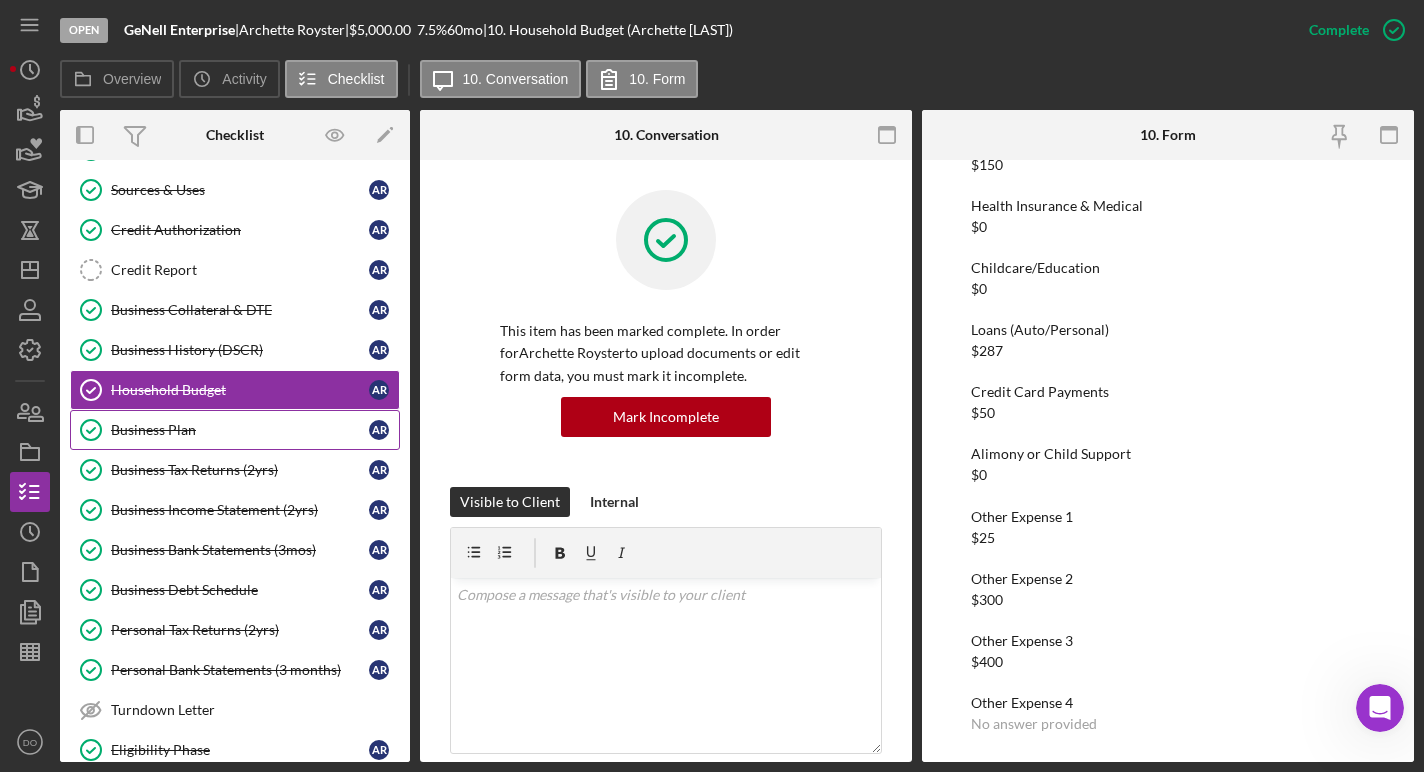 click on "Business Plan Business Plan A R" at bounding box center (235, 430) 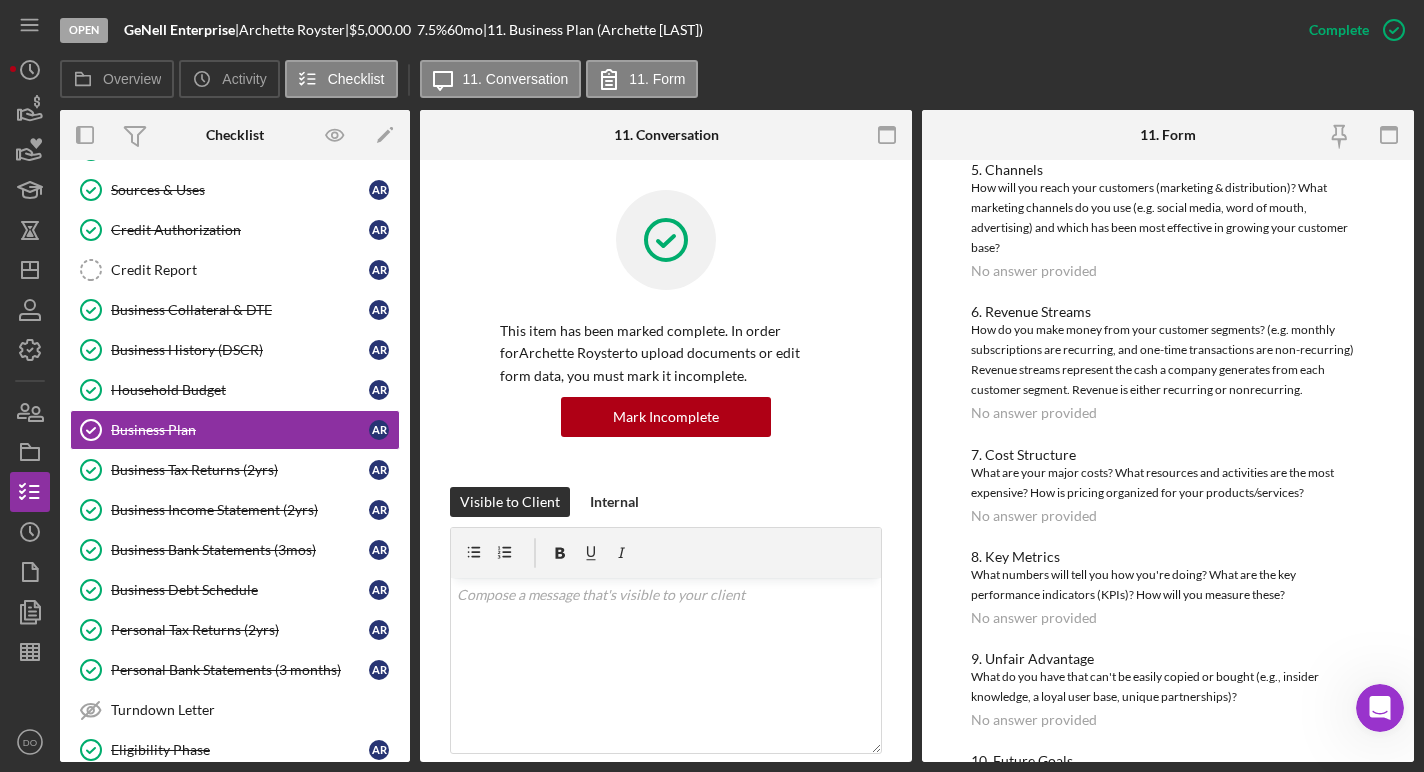 scroll, scrollTop: 714, scrollLeft: 0, axis: vertical 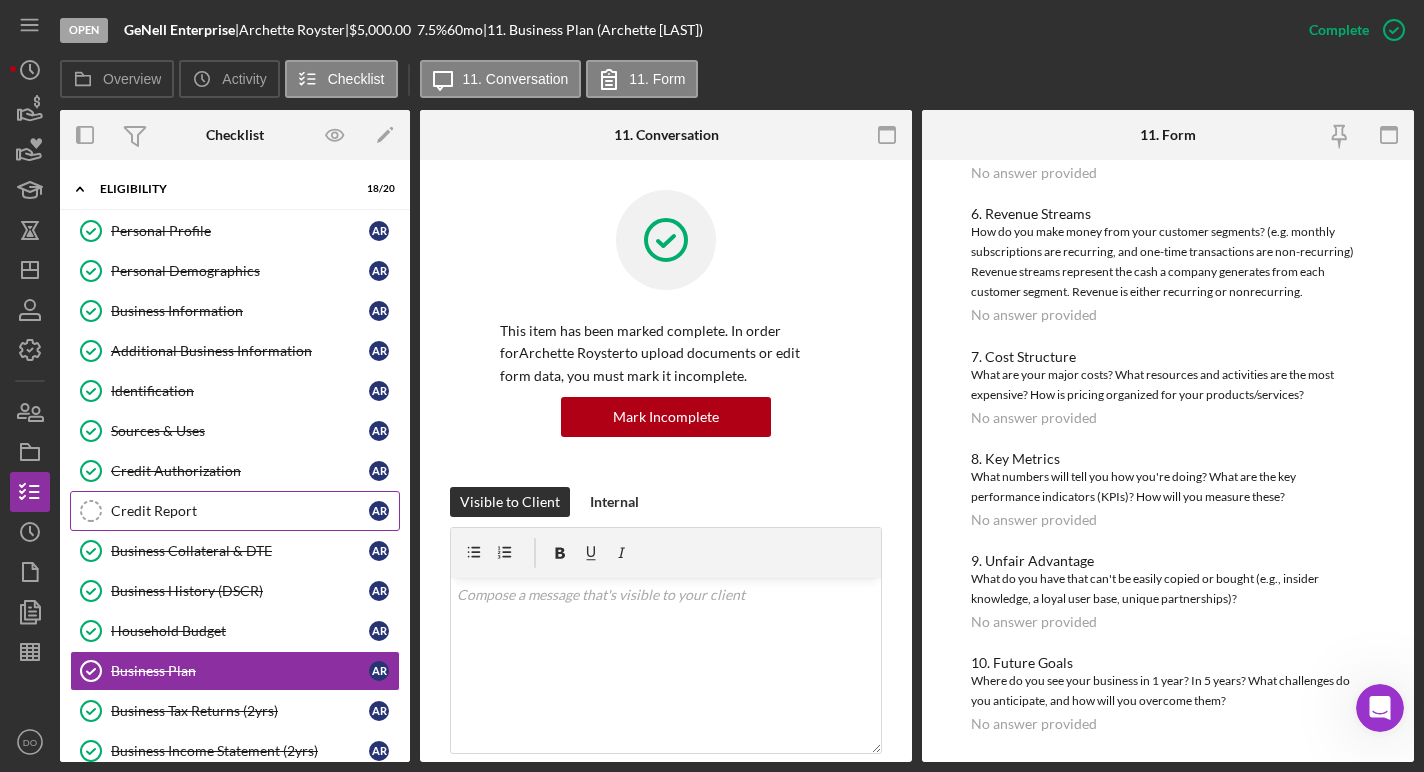 click on "Credit Report" at bounding box center [240, 511] 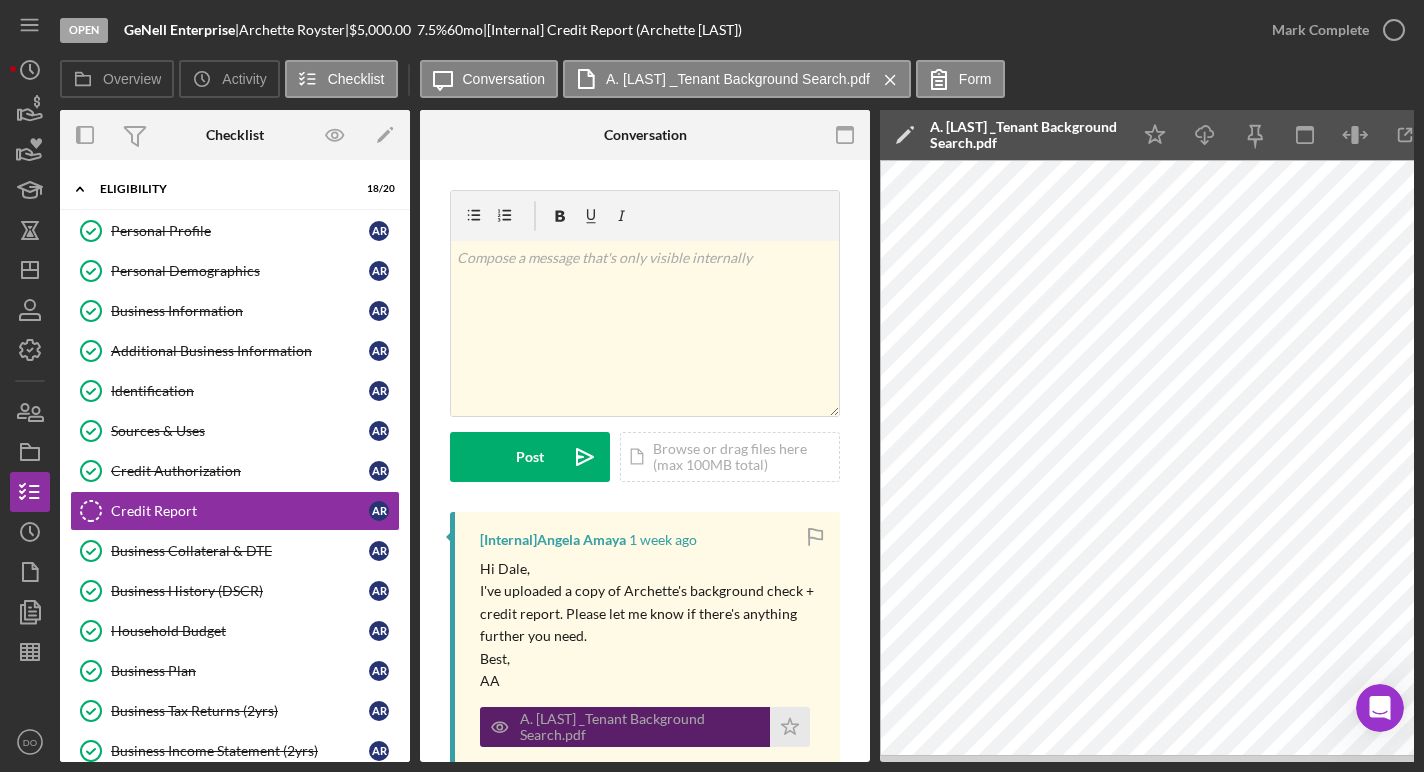 click on "A. [LAST] _Tenant Background Search.pdf" at bounding box center (640, 727) 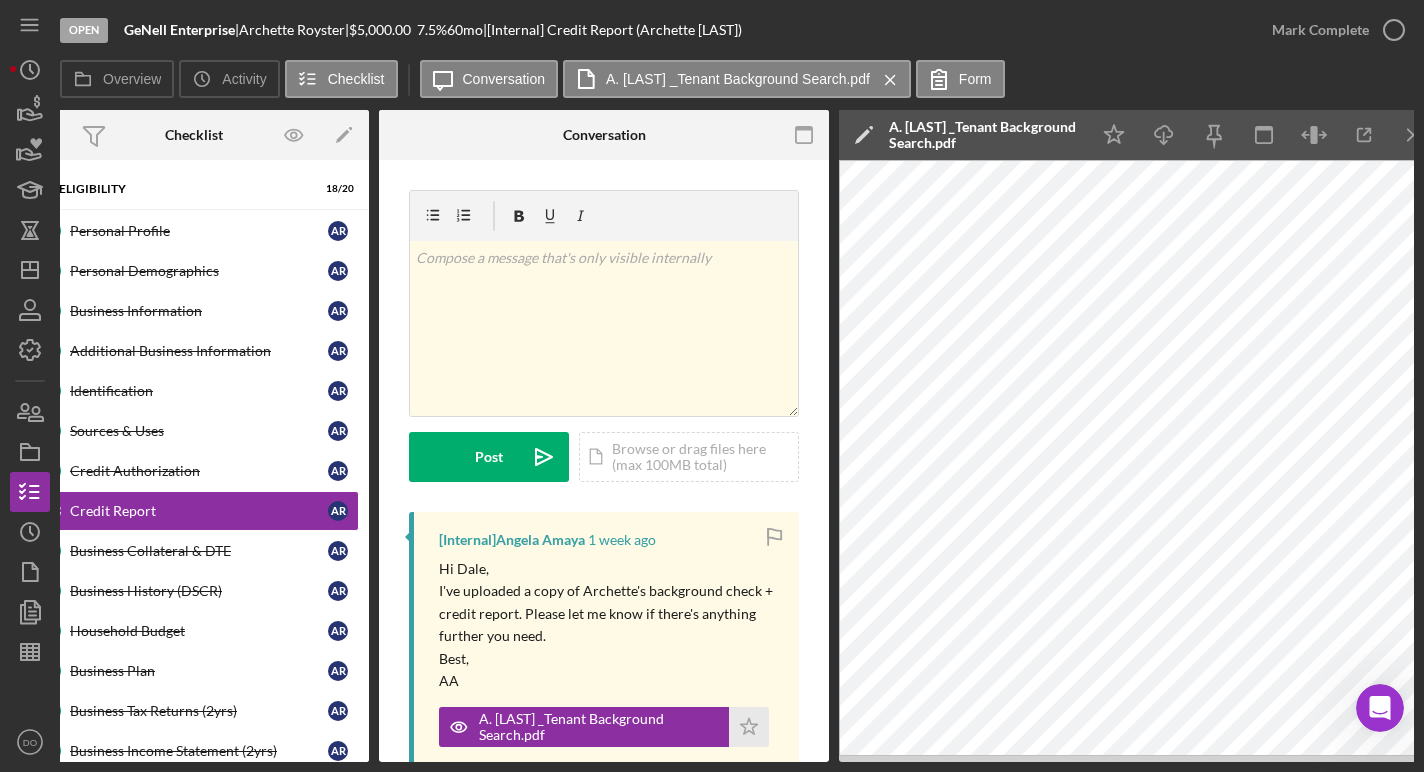 scroll, scrollTop: 0, scrollLeft: 35, axis: horizontal 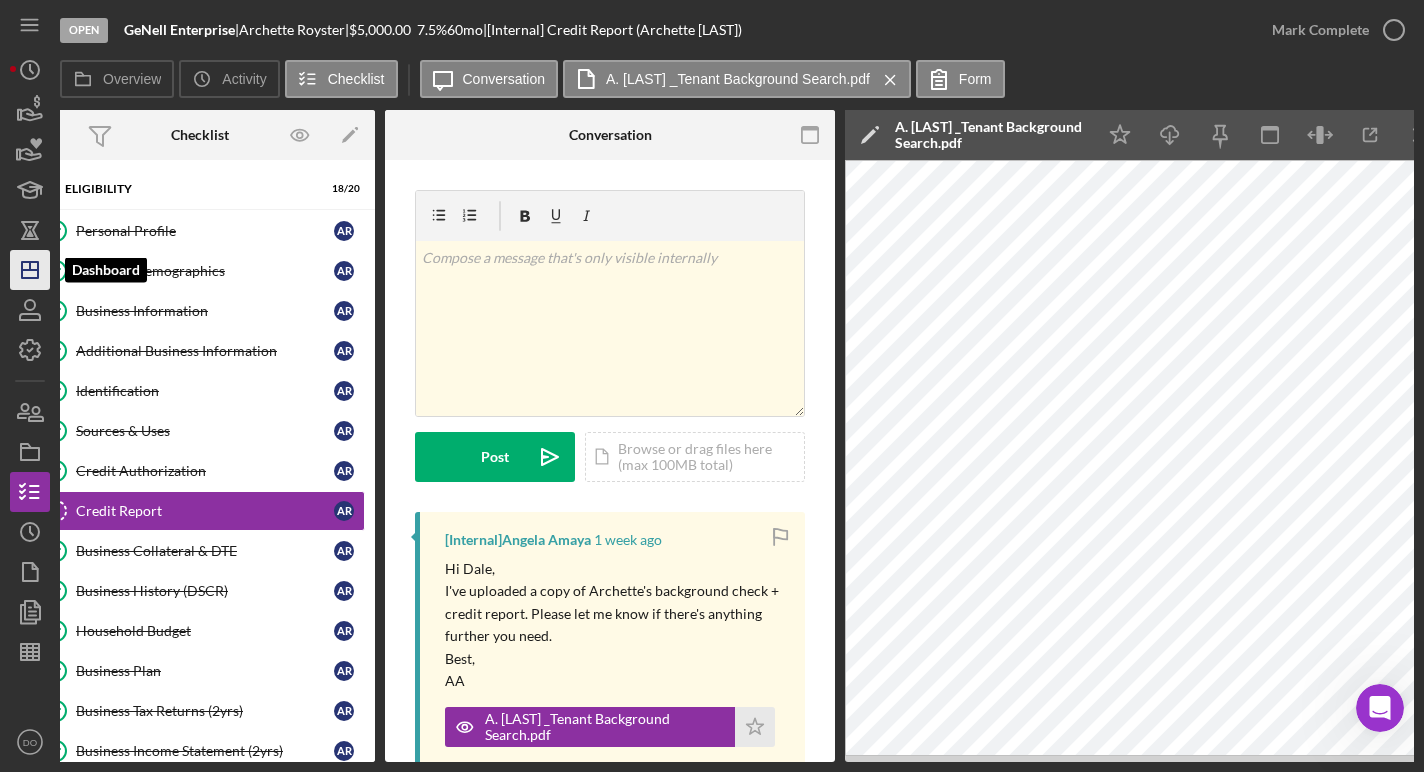 click 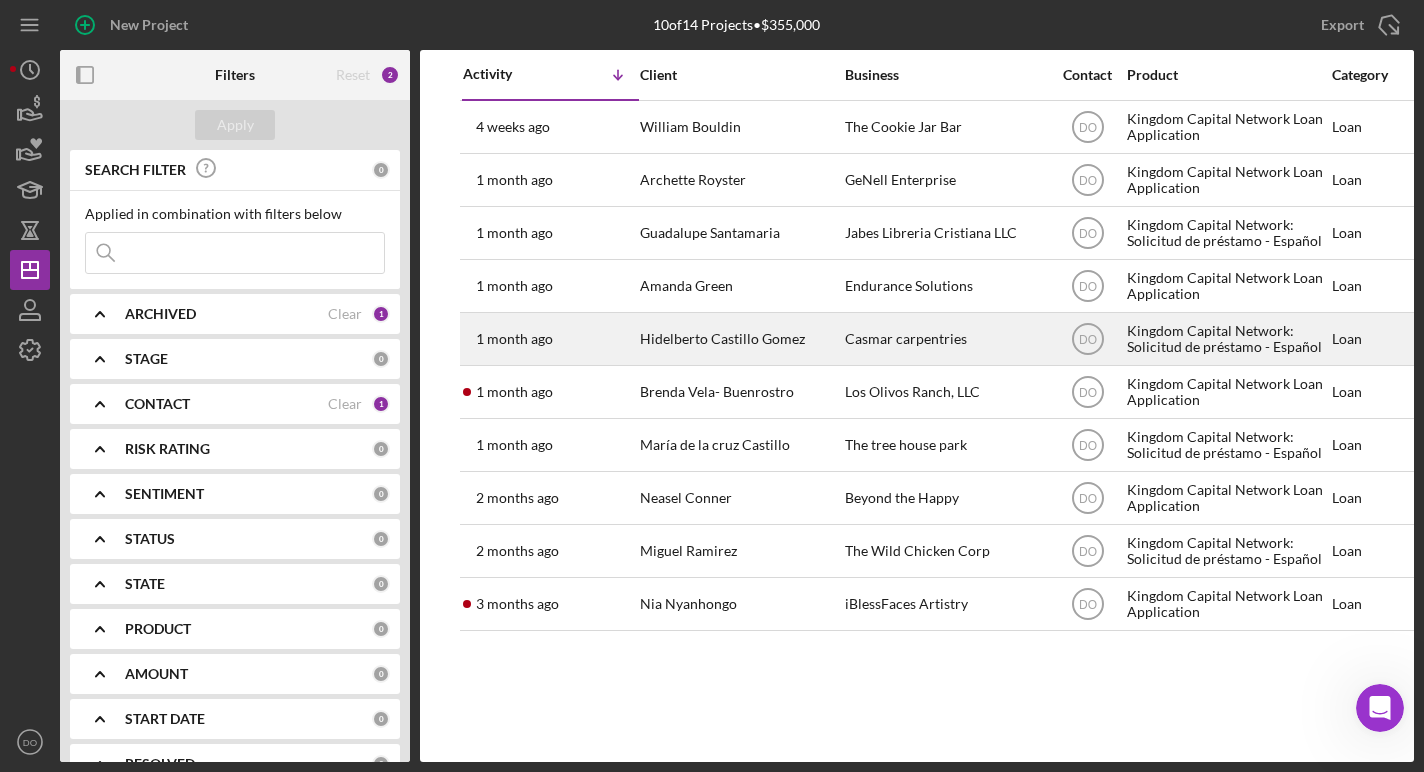 click on "Casmar carpentries" at bounding box center (945, 339) 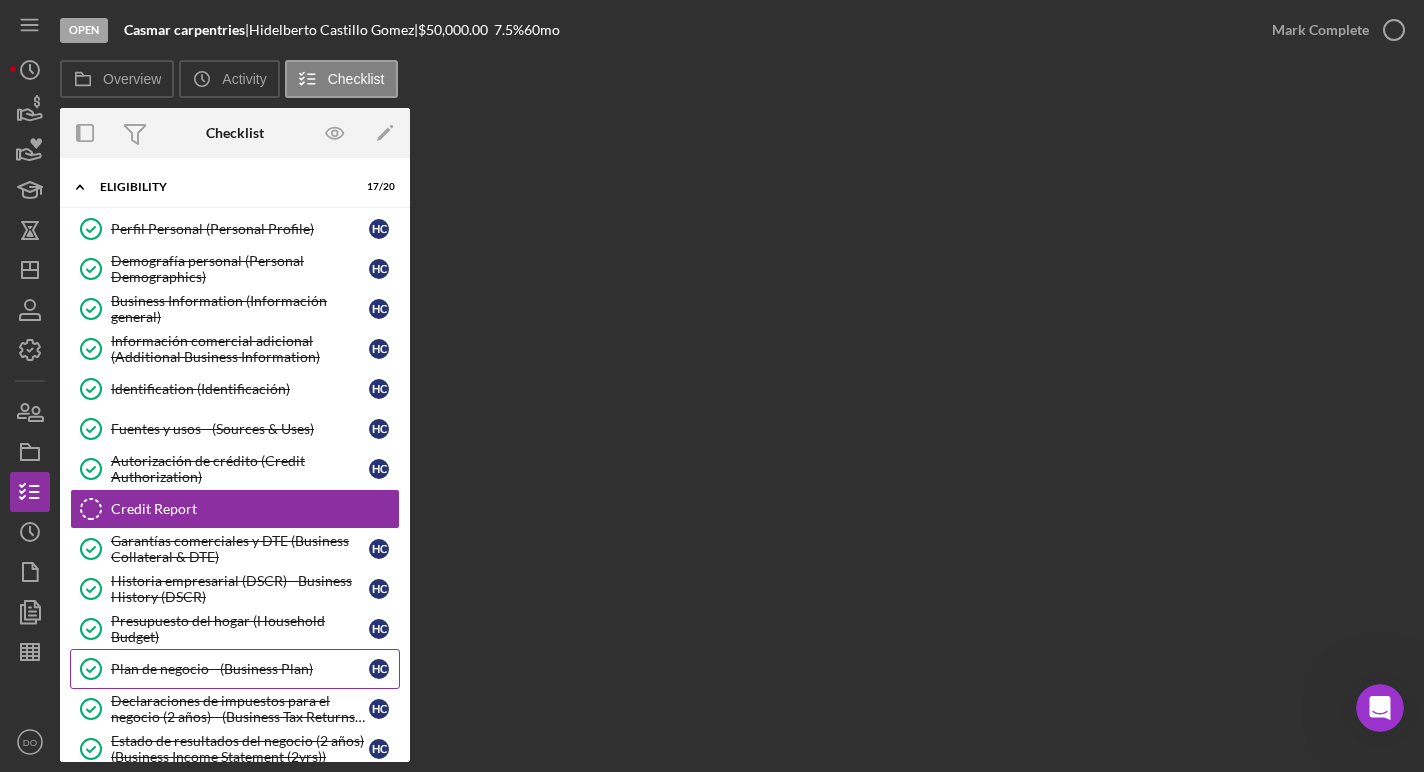 scroll, scrollTop: 50, scrollLeft: 0, axis: vertical 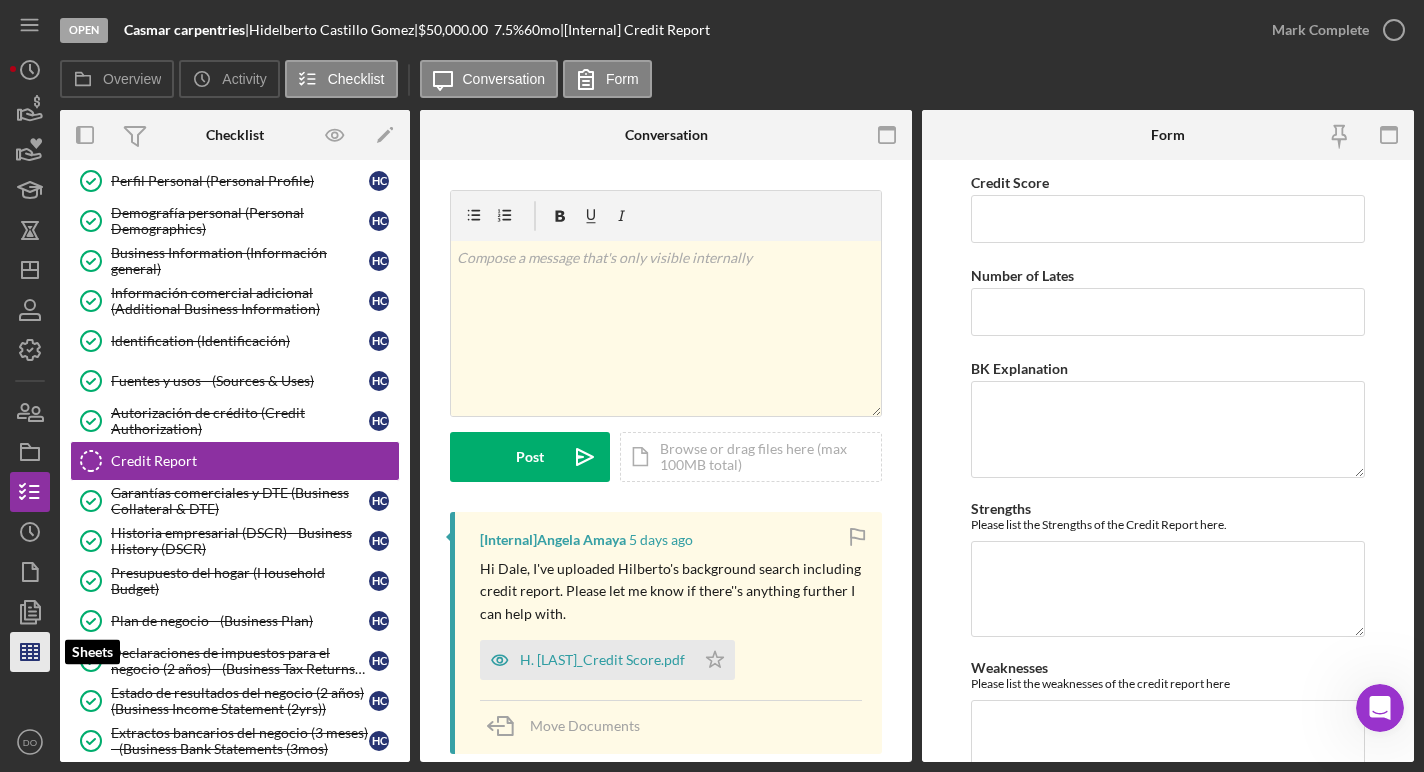 click 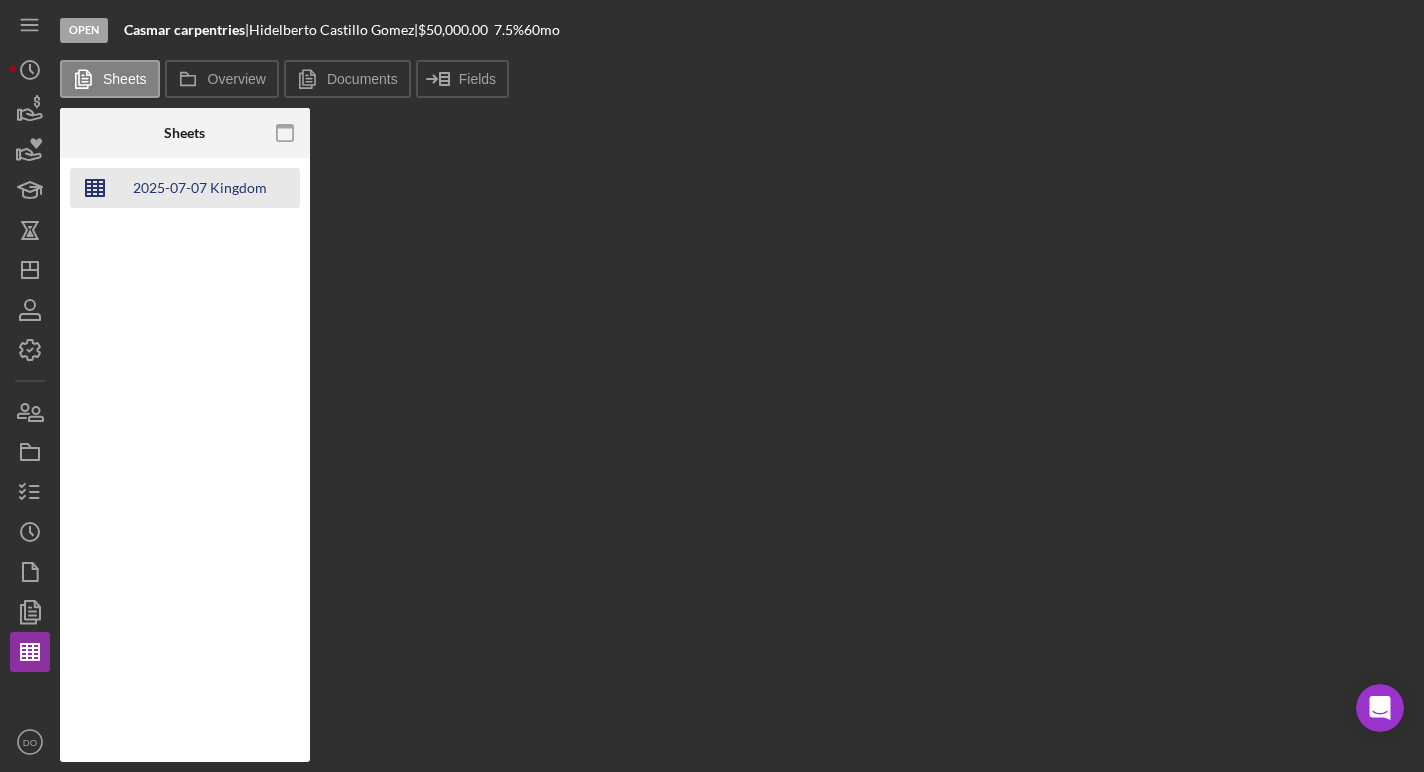click on "2025-07-07 Kingdom Capital Network Loan Application - Loan_Credit_Memo Excel Template" at bounding box center (200, 188) 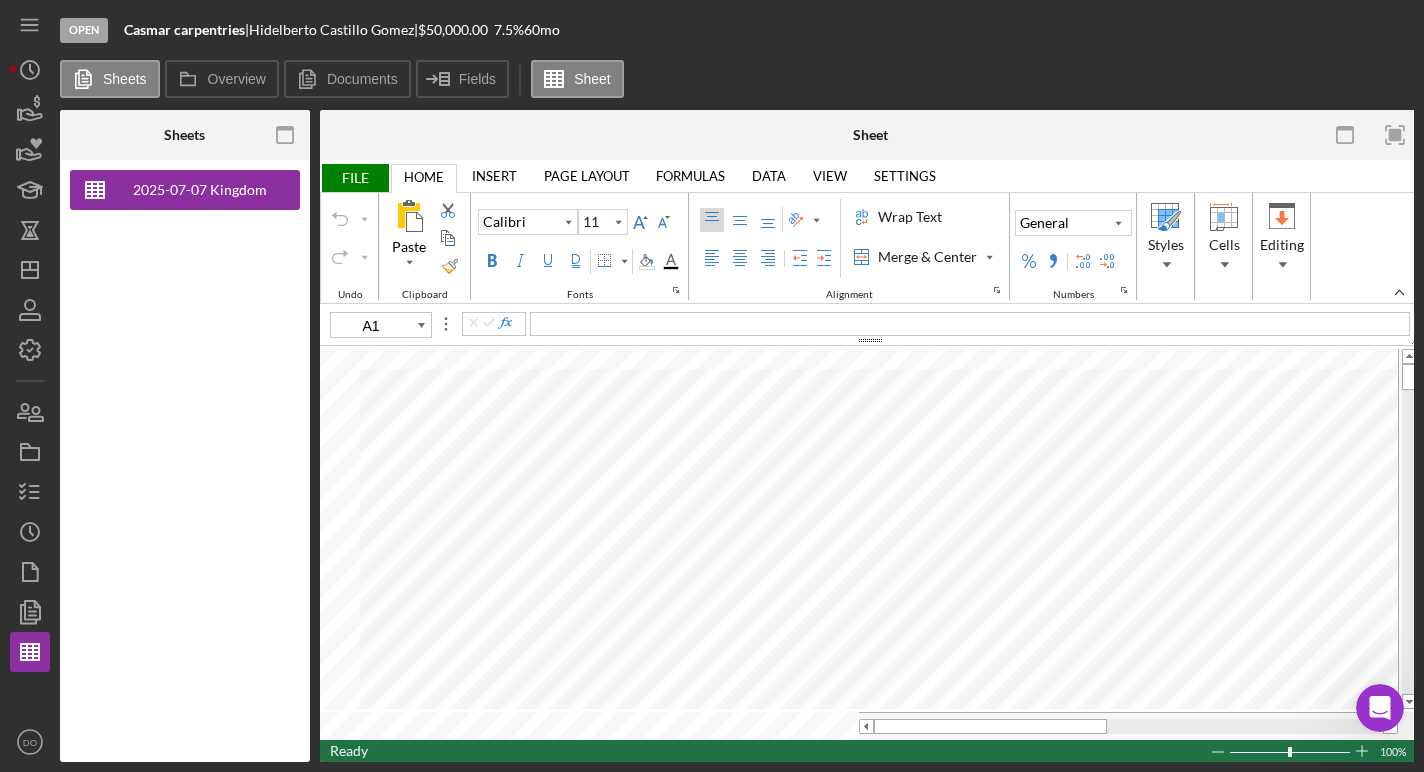 type on "9" 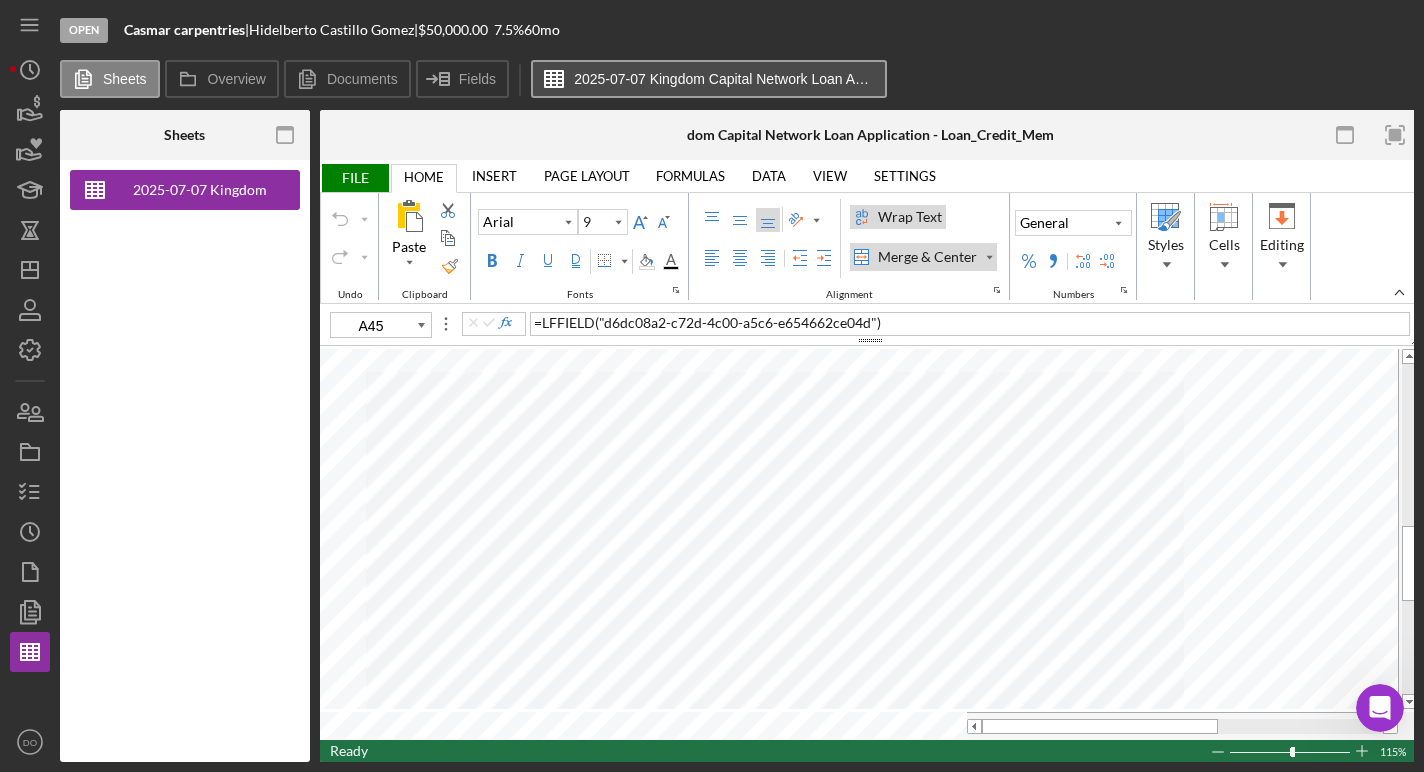 click on "2025-07-07 Kingdom Capital Network Loan Application - Loan_Credit_Memo Excel Template" at bounding box center (724, 79) 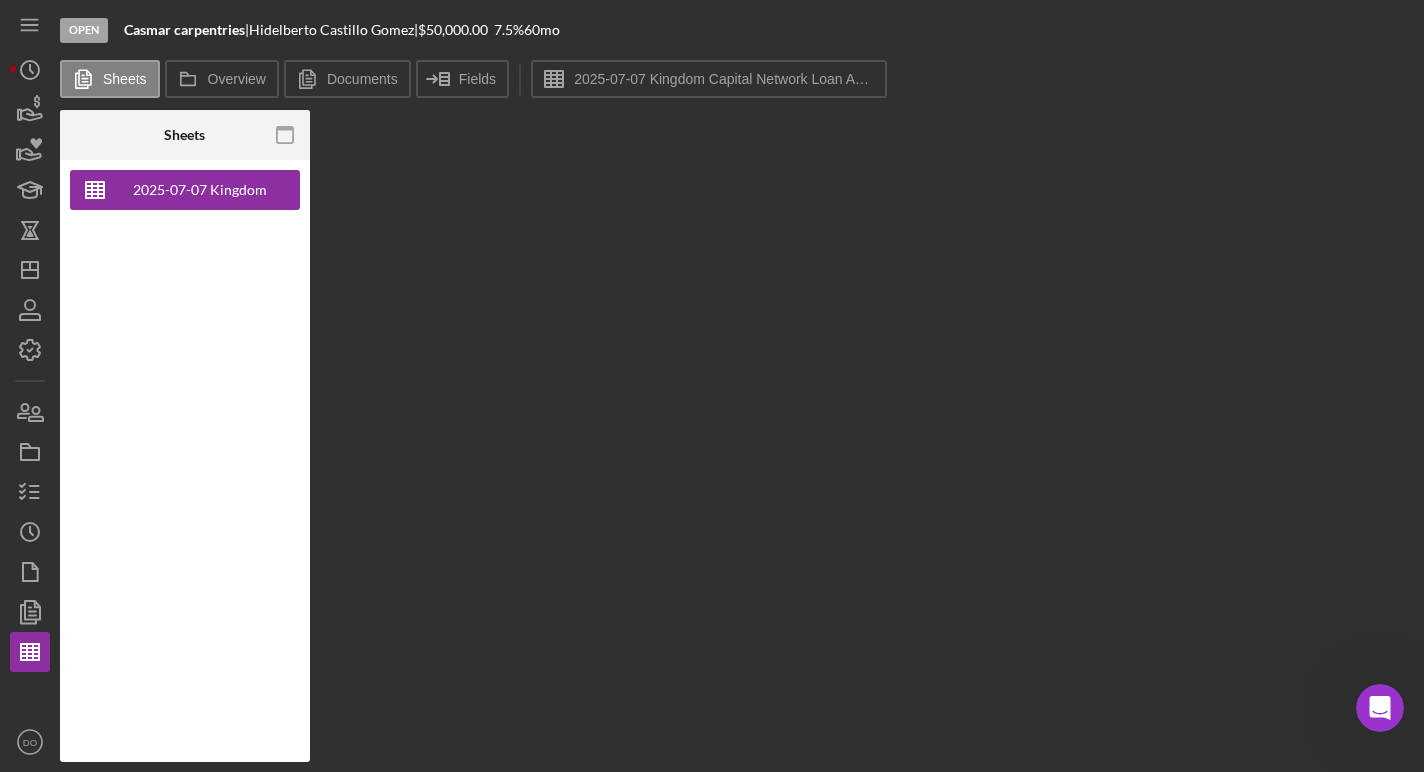 click on "2025-07-07 Kingdom Capital Network Loan Application - Loan_Credit_Memo Excel Template" at bounding box center [185, 192] 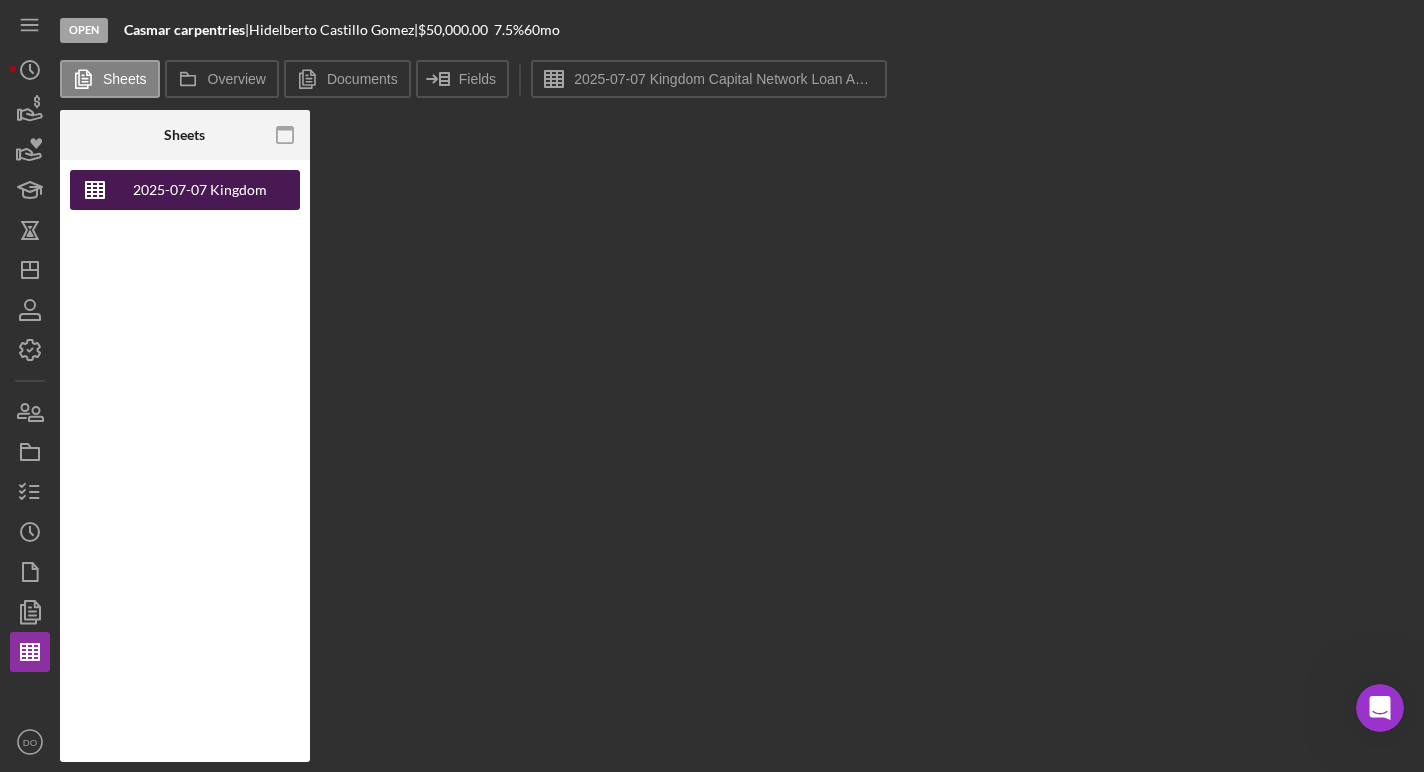 click on "2025-07-07 Kingdom Capital Network Loan Application - Loan_Credit_Memo Excel Template" at bounding box center (200, 190) 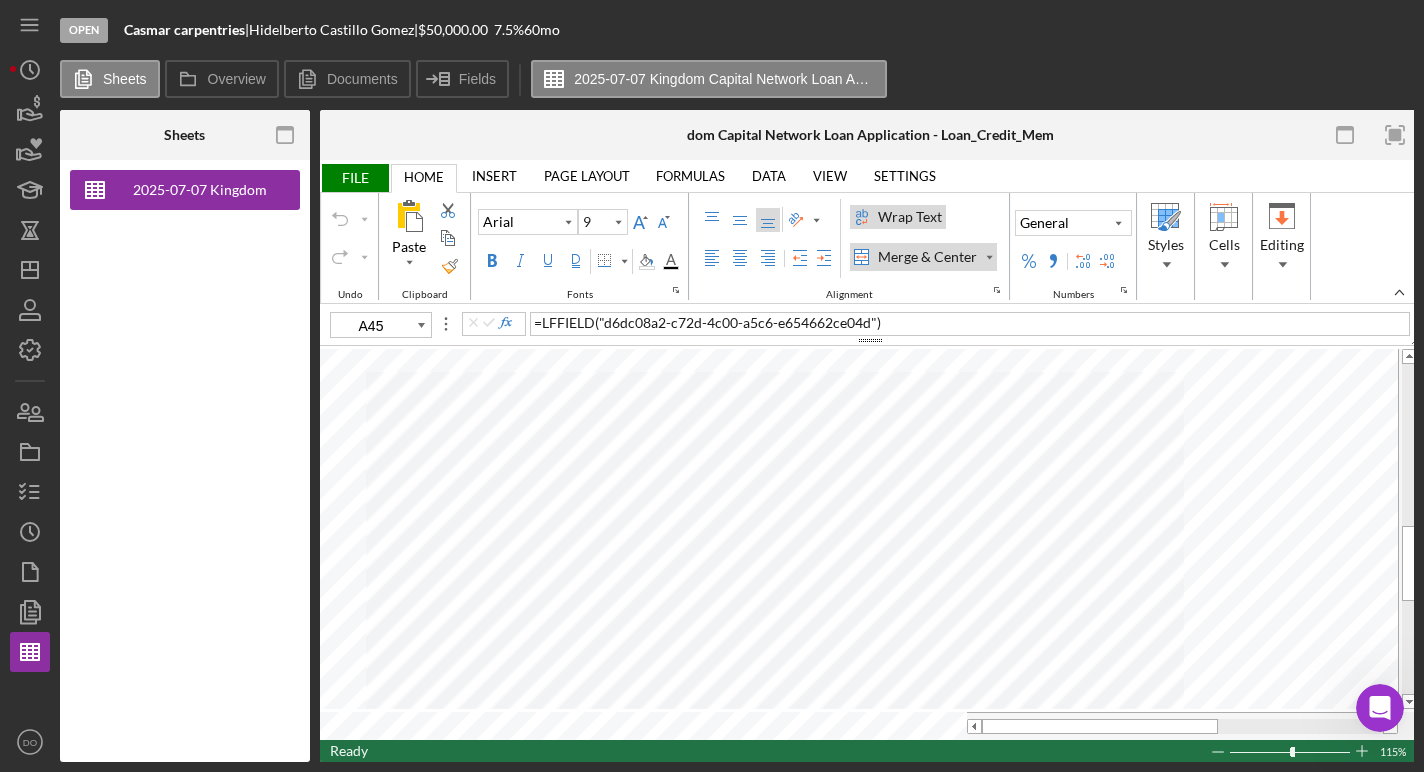 click on "FILE" at bounding box center (354, 178) 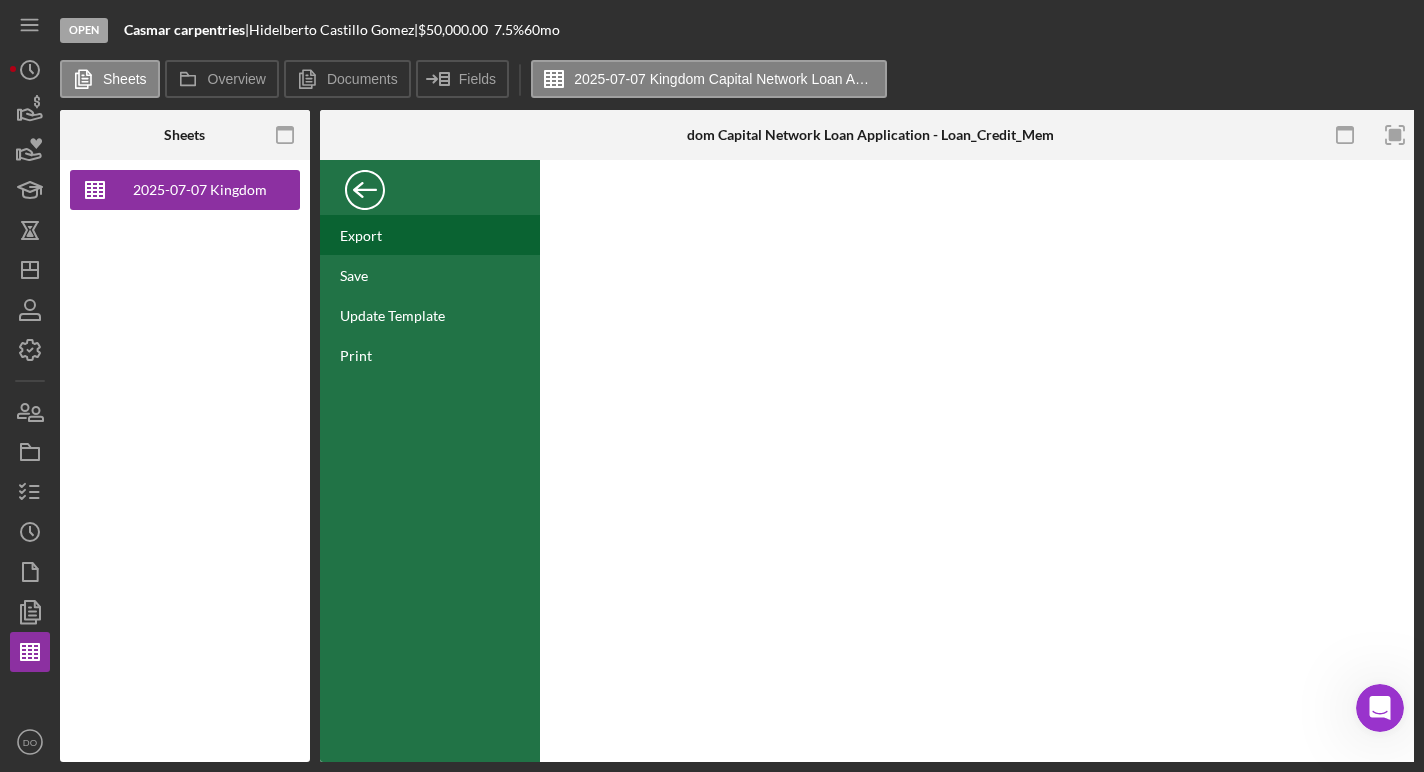 click on "Export" at bounding box center [430, 235] 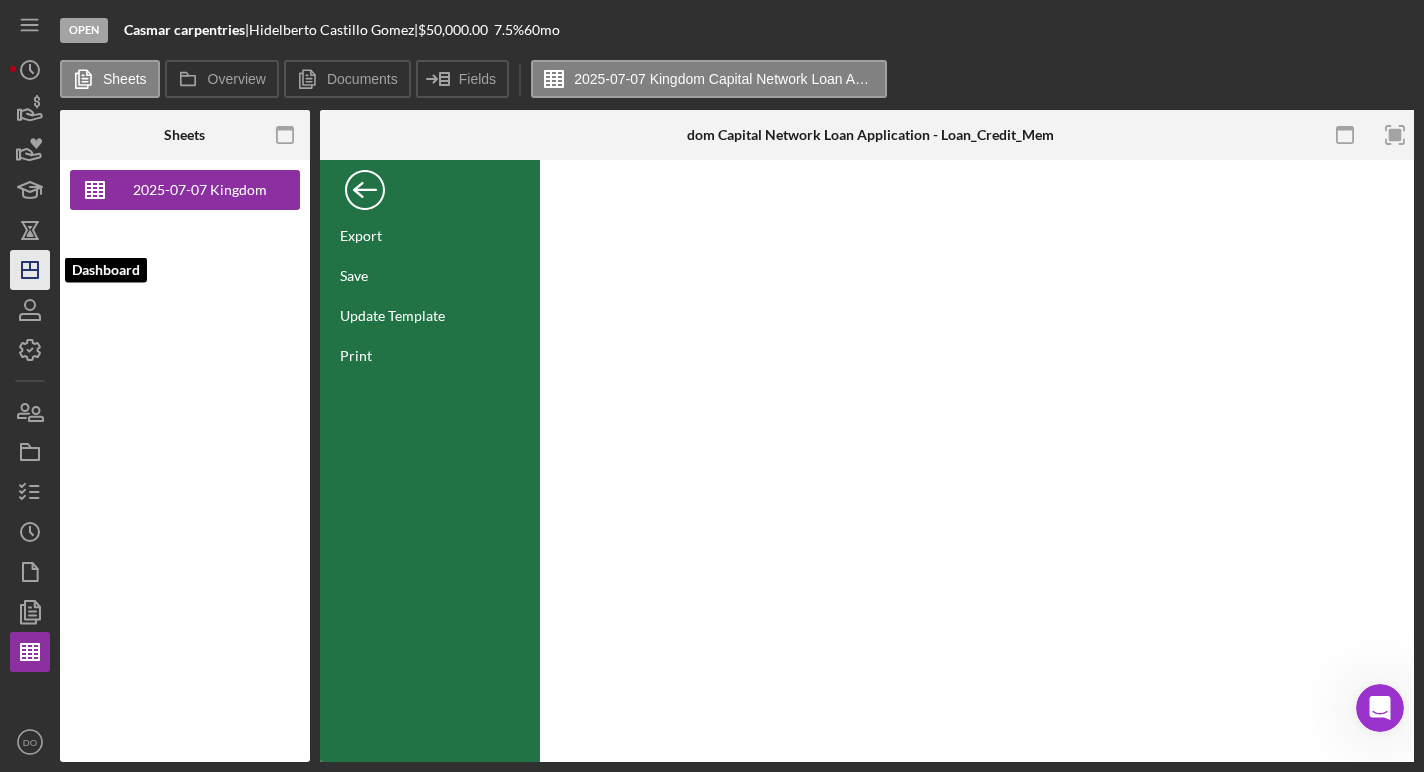 click 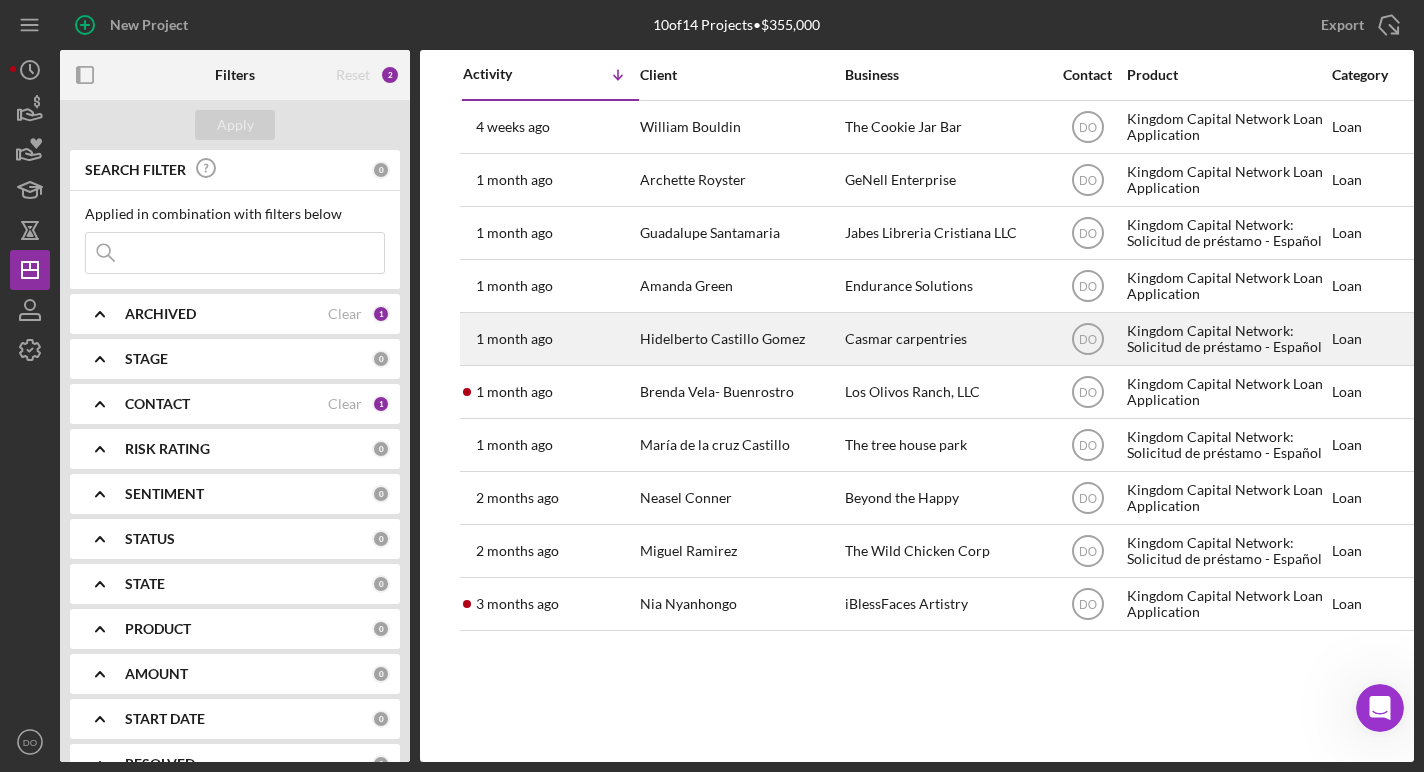 click on "Hidelberto Castillo Gomez" at bounding box center (740, 339) 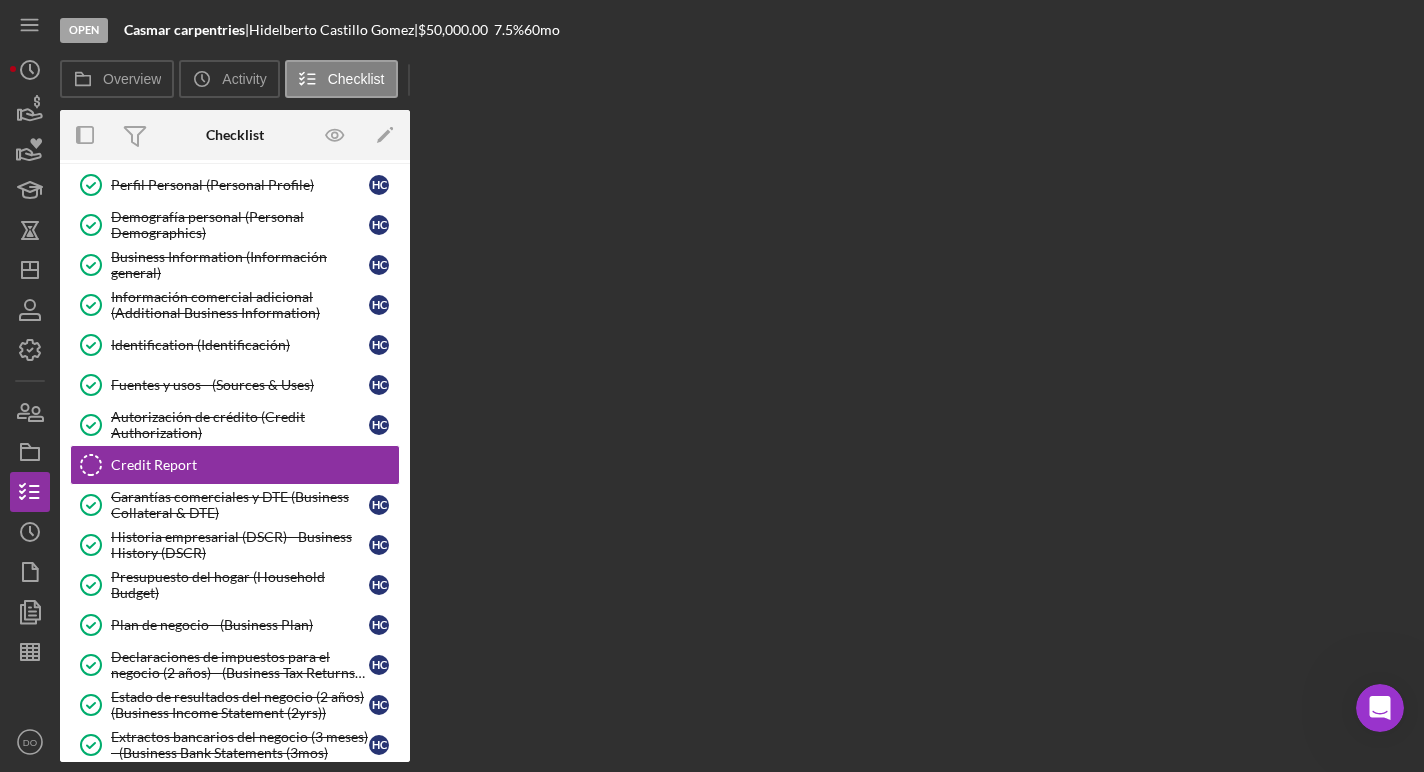 scroll, scrollTop: 50, scrollLeft: 0, axis: vertical 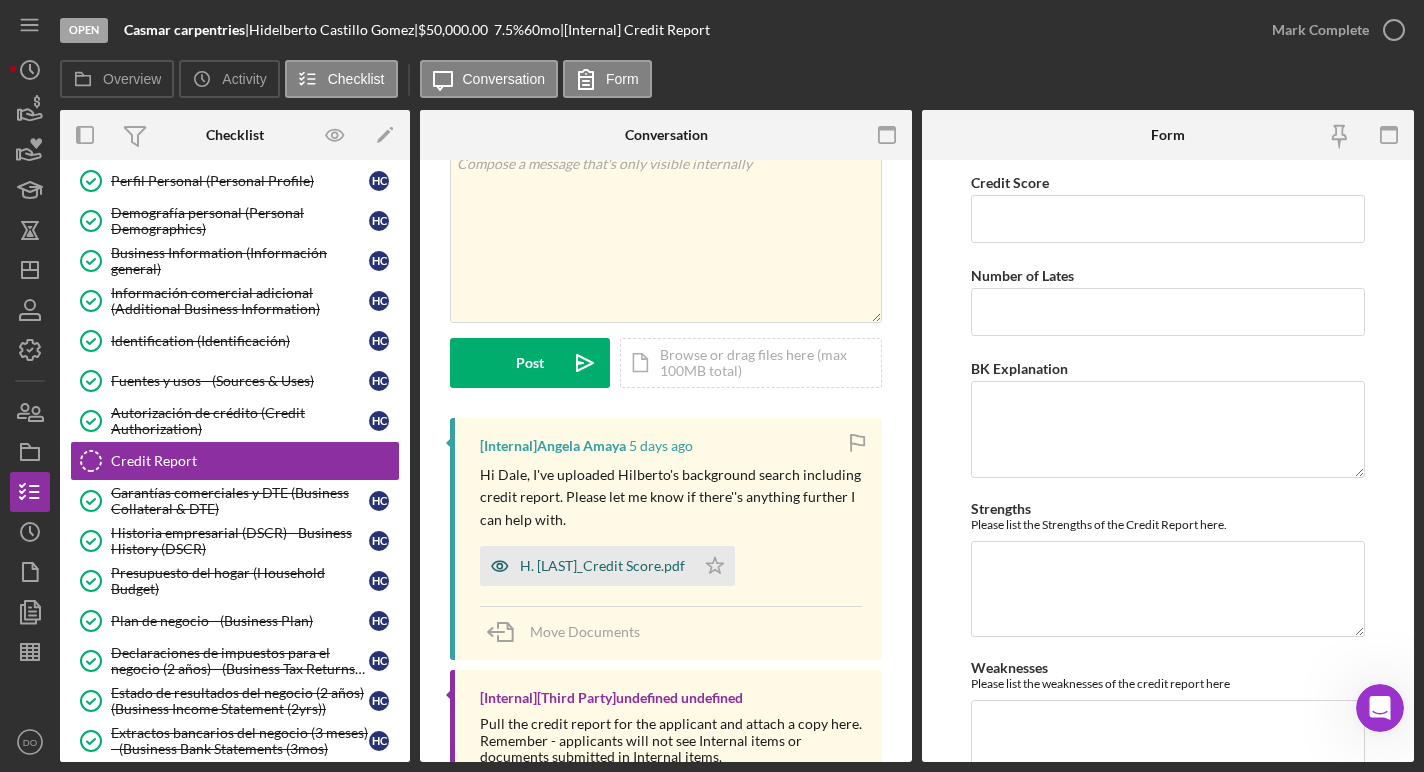 click on "H. [LAST]_Credit Score.pdf" at bounding box center (602, 566) 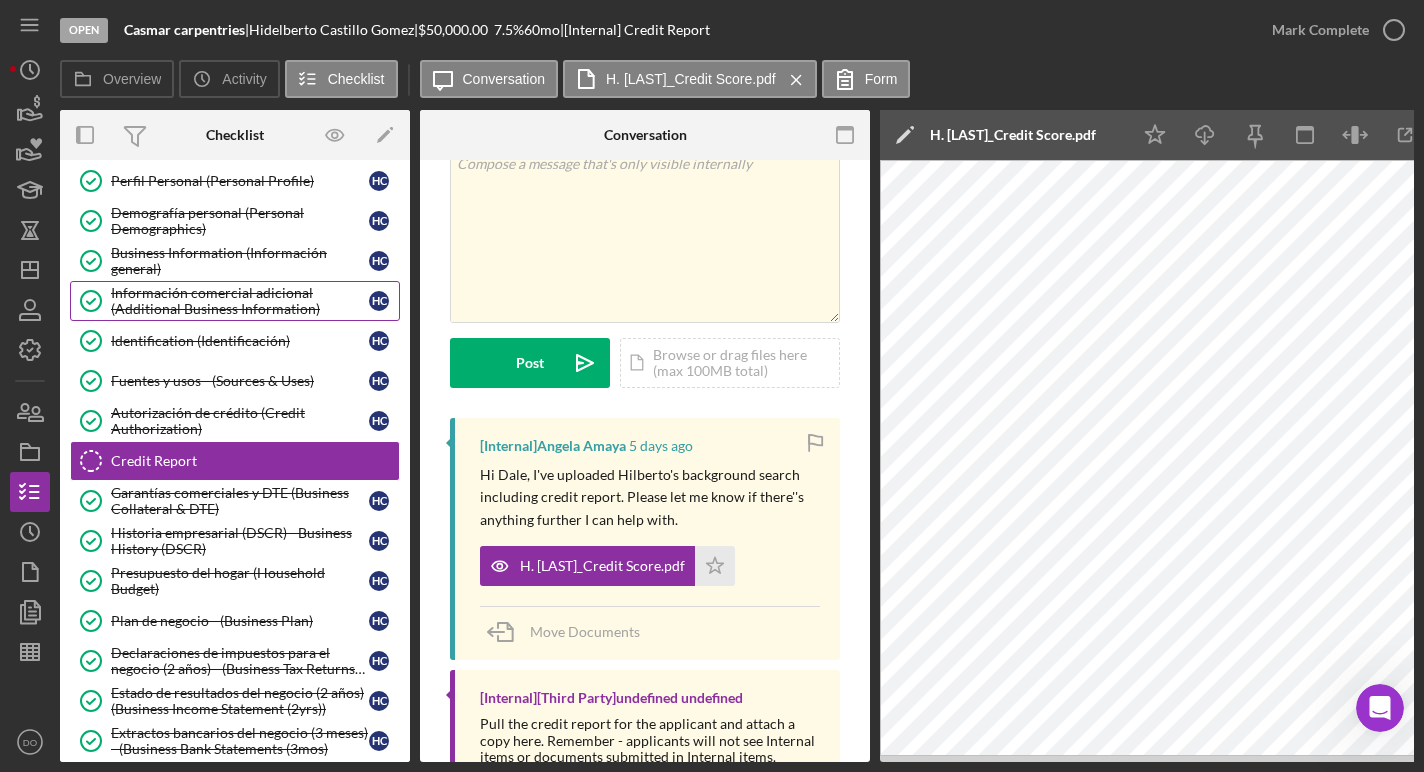scroll, scrollTop: 0, scrollLeft: 0, axis: both 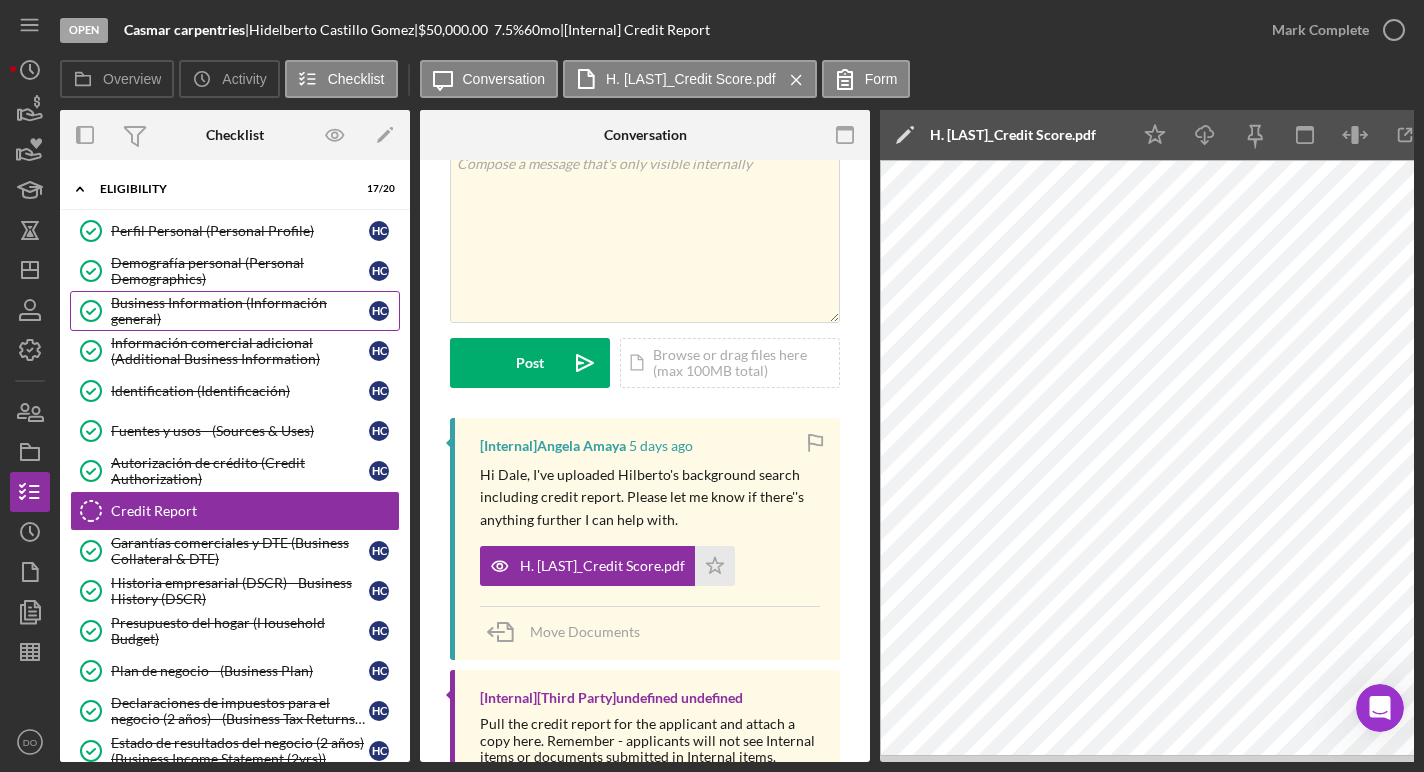 click on "Business Information (Información general)" at bounding box center [240, 311] 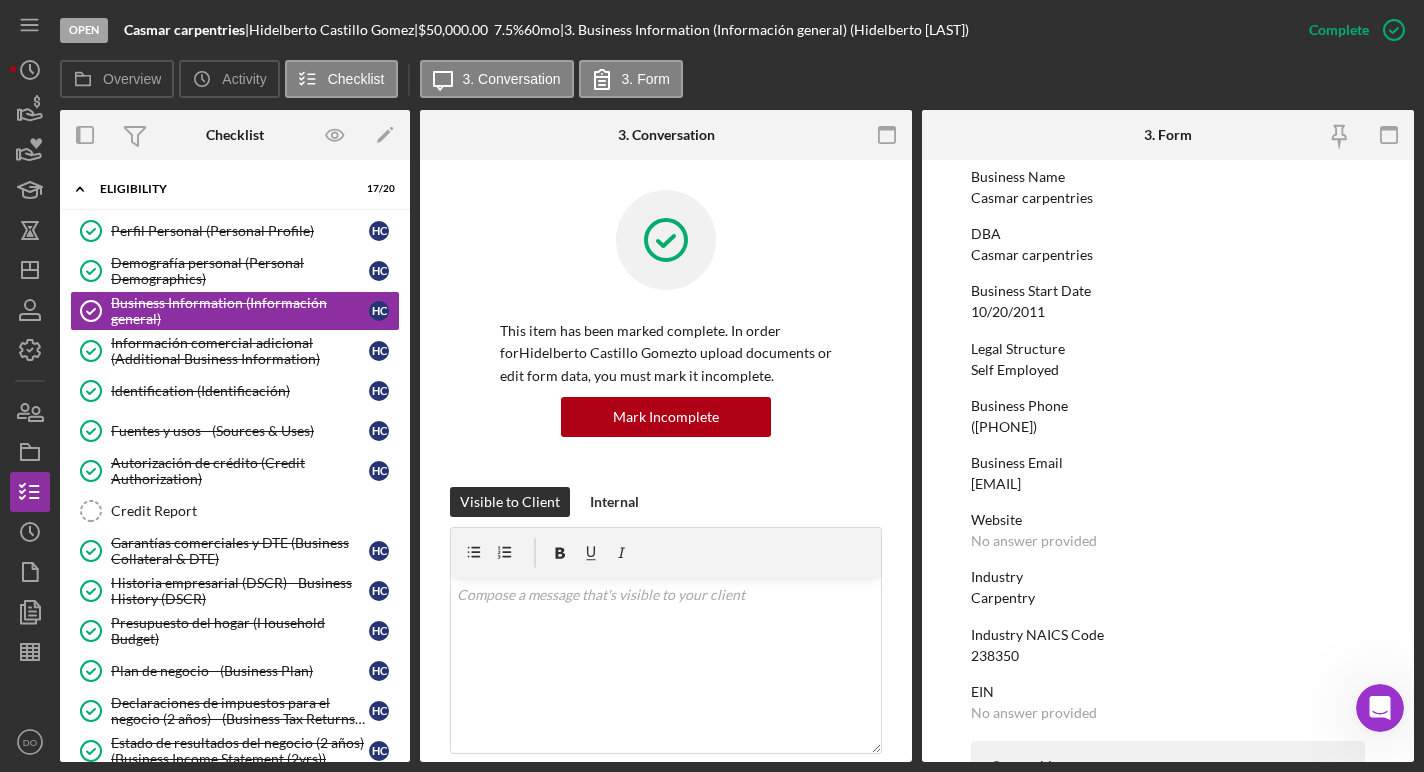 scroll, scrollTop: 0, scrollLeft: 0, axis: both 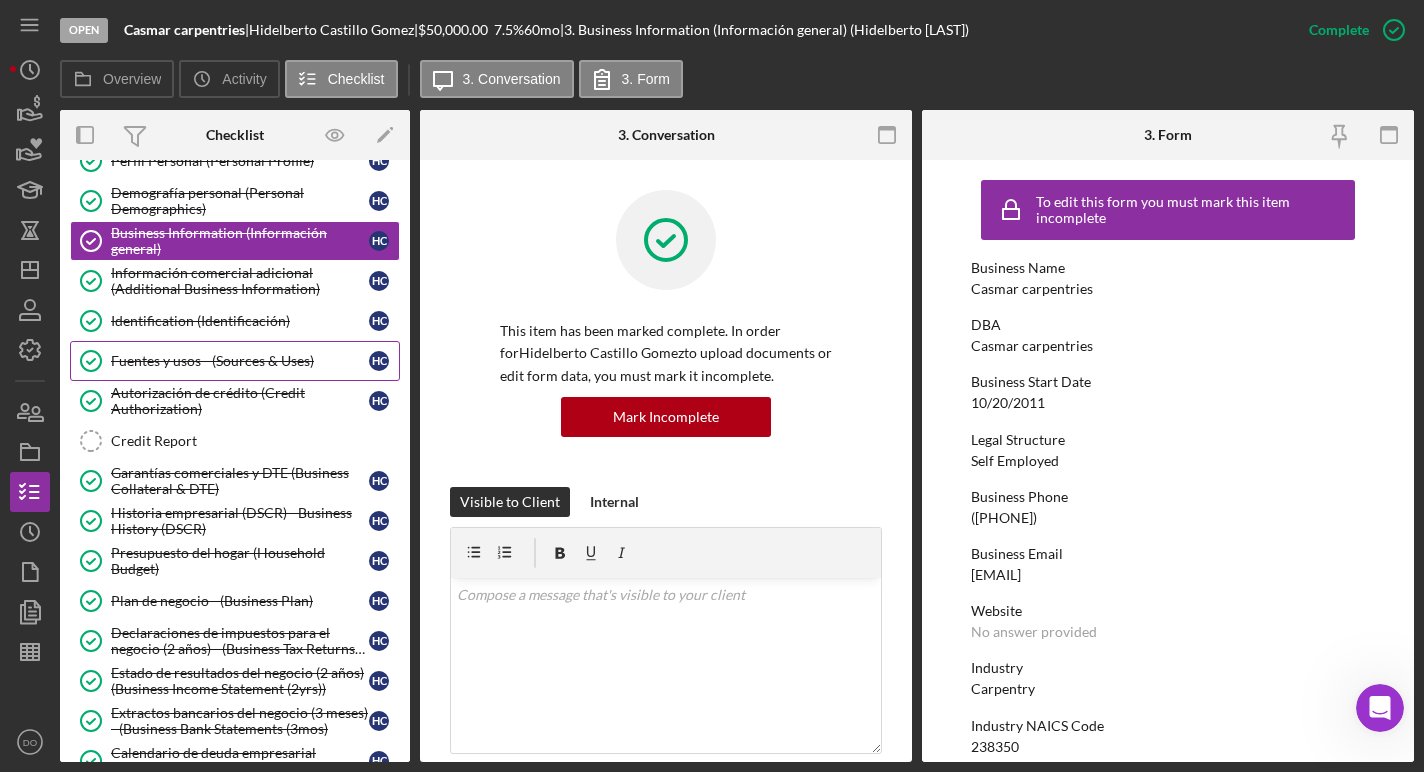 click on "Fuentes y usos - (Sources & Uses)" at bounding box center [240, 361] 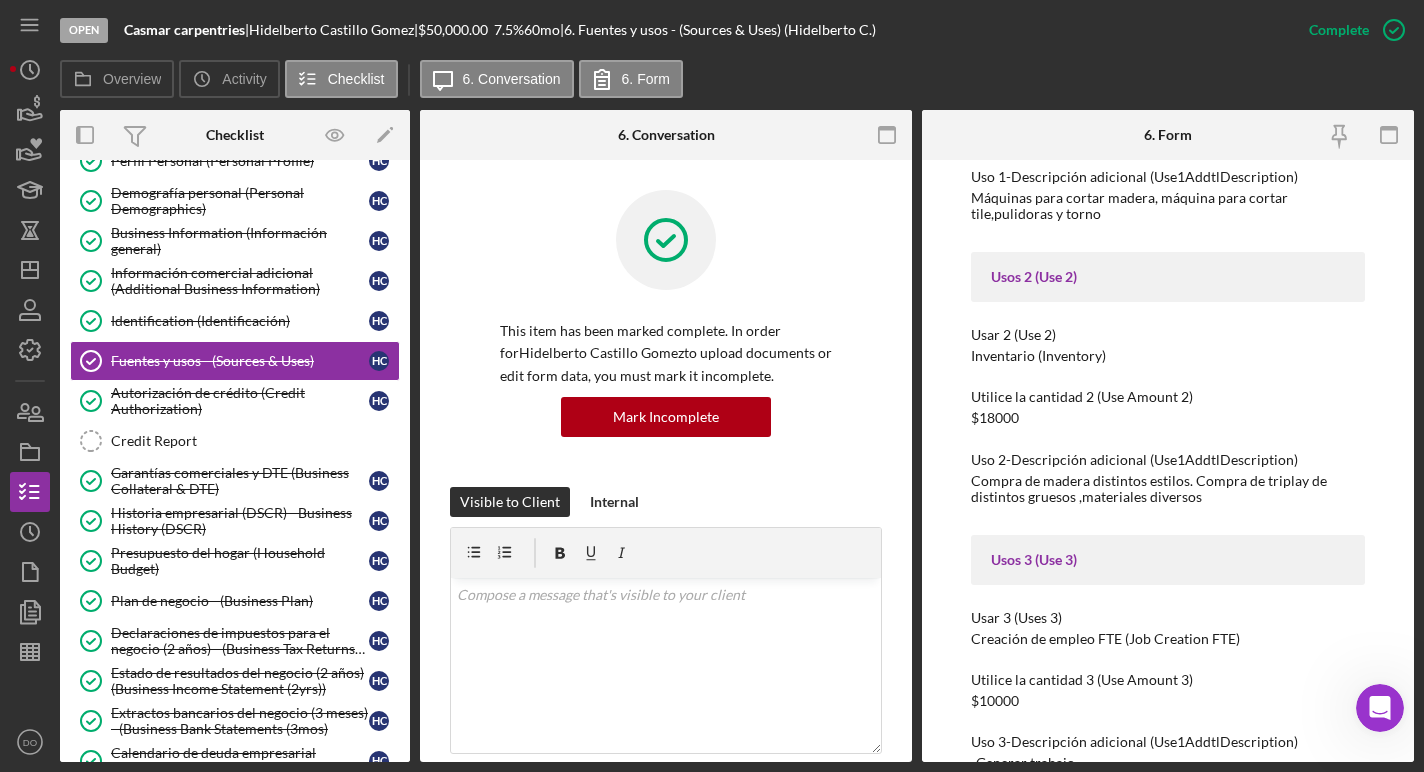 scroll, scrollTop: 402, scrollLeft: 0, axis: vertical 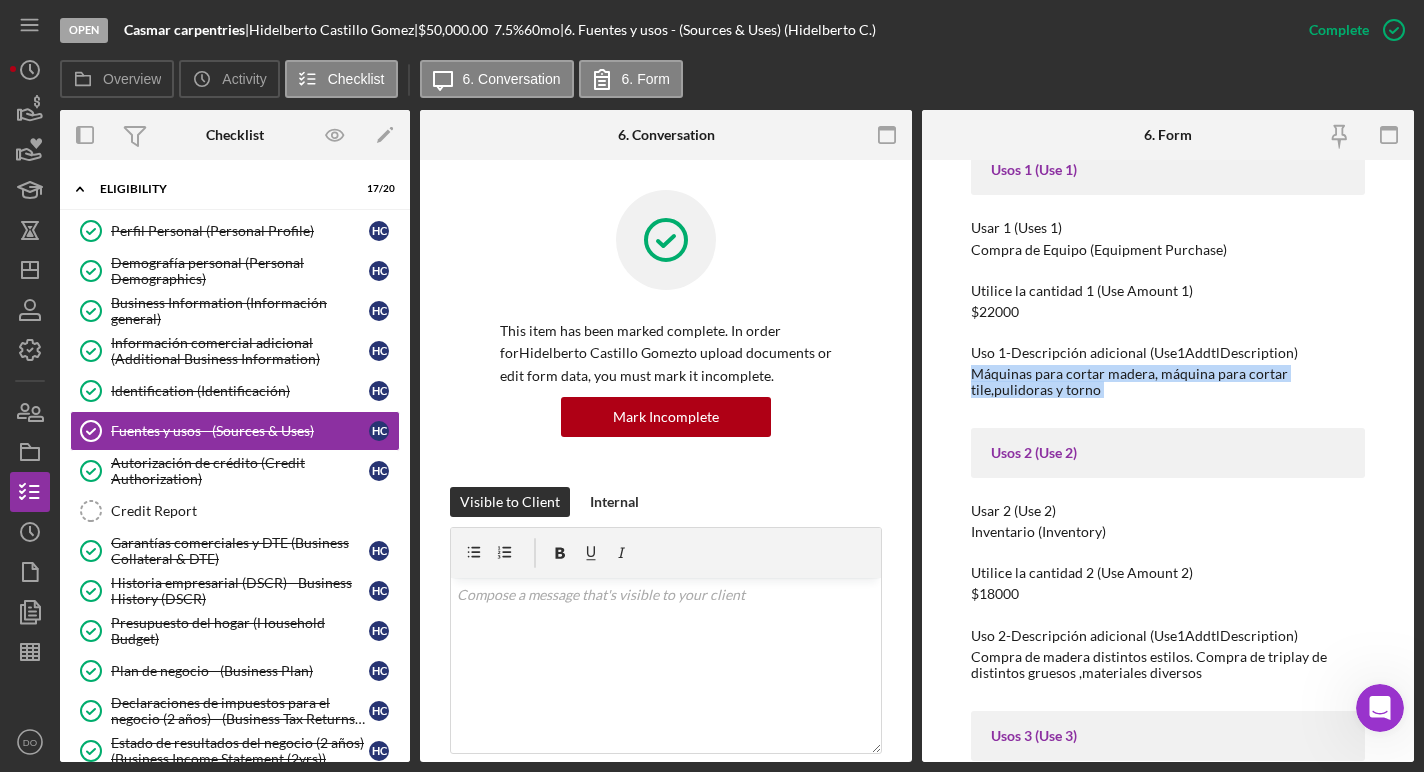 drag, startPoint x: 1120, startPoint y: 401, endPoint x: 970, endPoint y: 376, distance: 152.06906 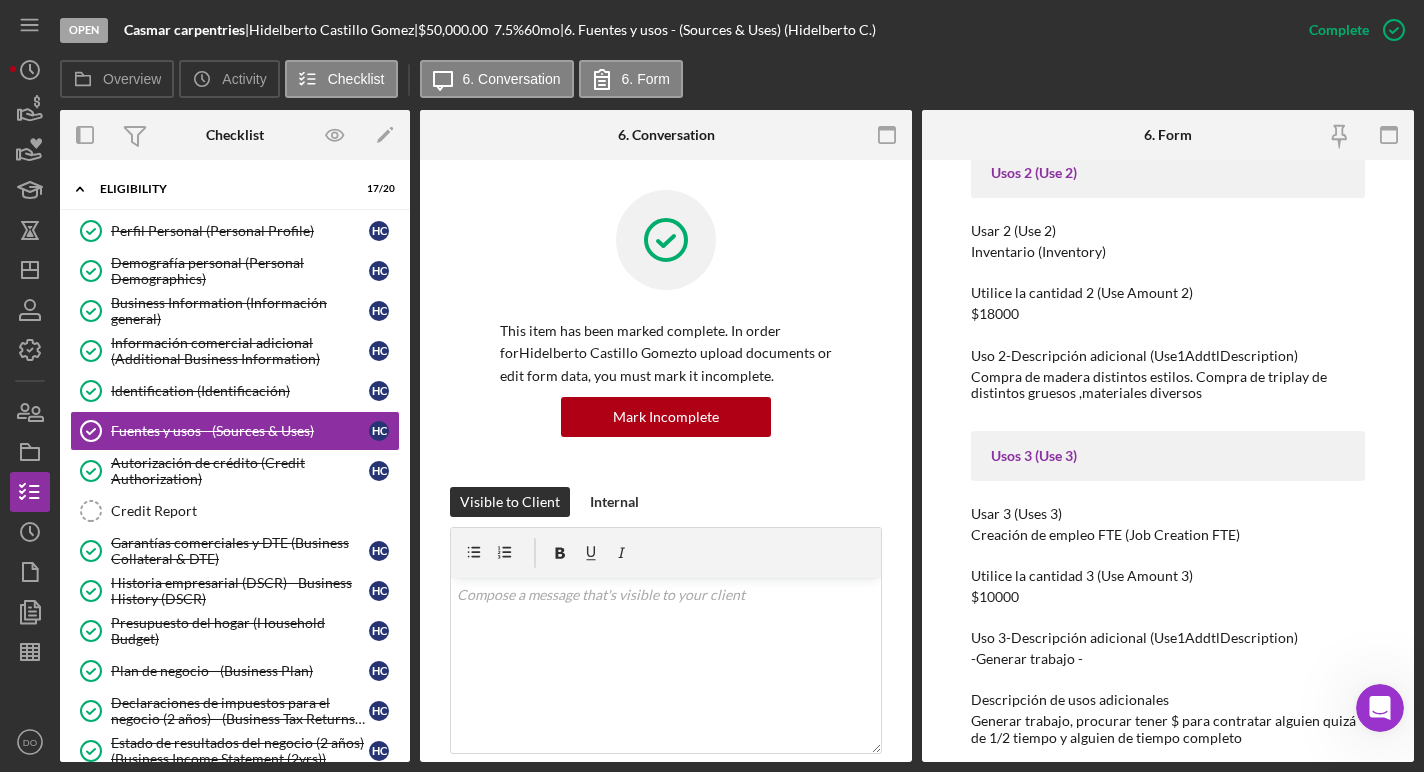 scroll, scrollTop: 513, scrollLeft: 0, axis: vertical 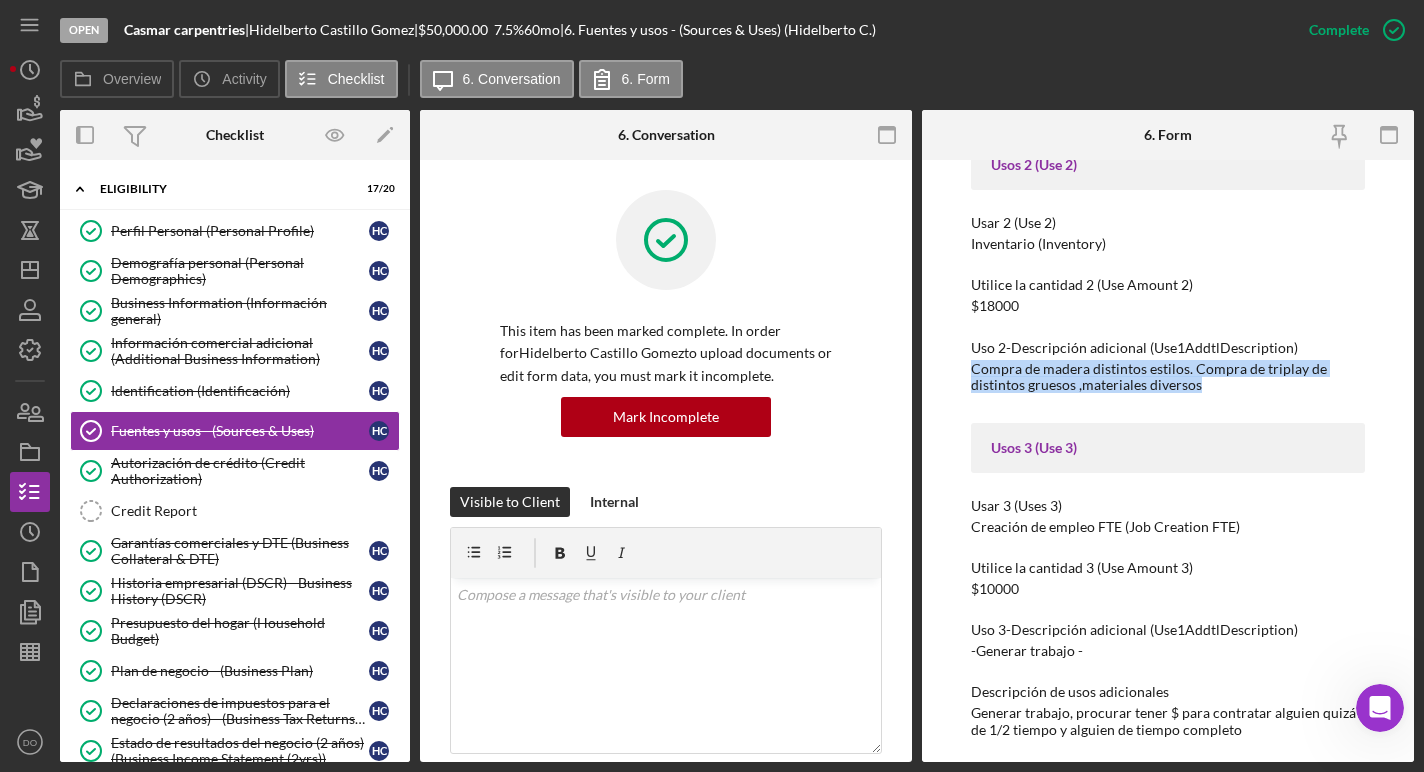 drag, startPoint x: 1211, startPoint y: 387, endPoint x: 955, endPoint y: 358, distance: 257.63733 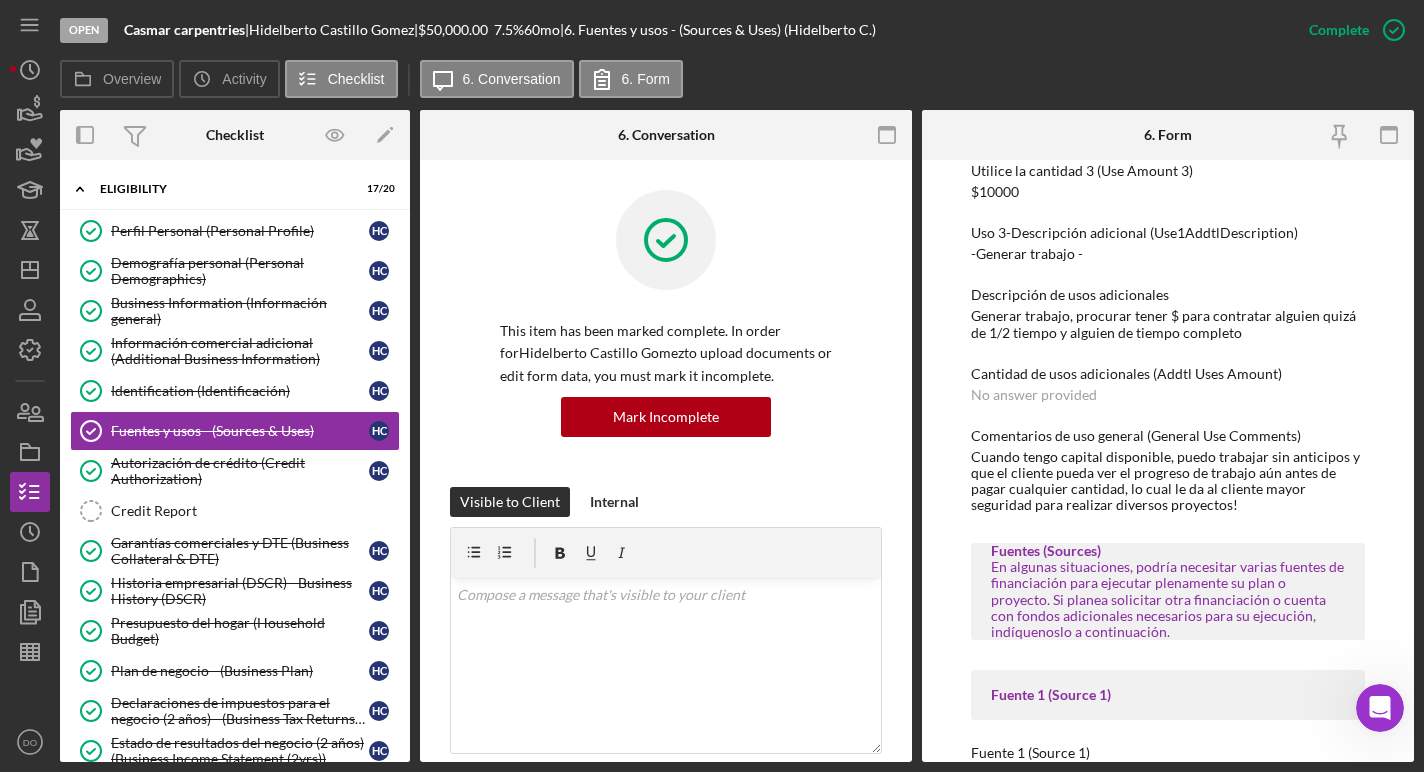 scroll, scrollTop: 908, scrollLeft: 0, axis: vertical 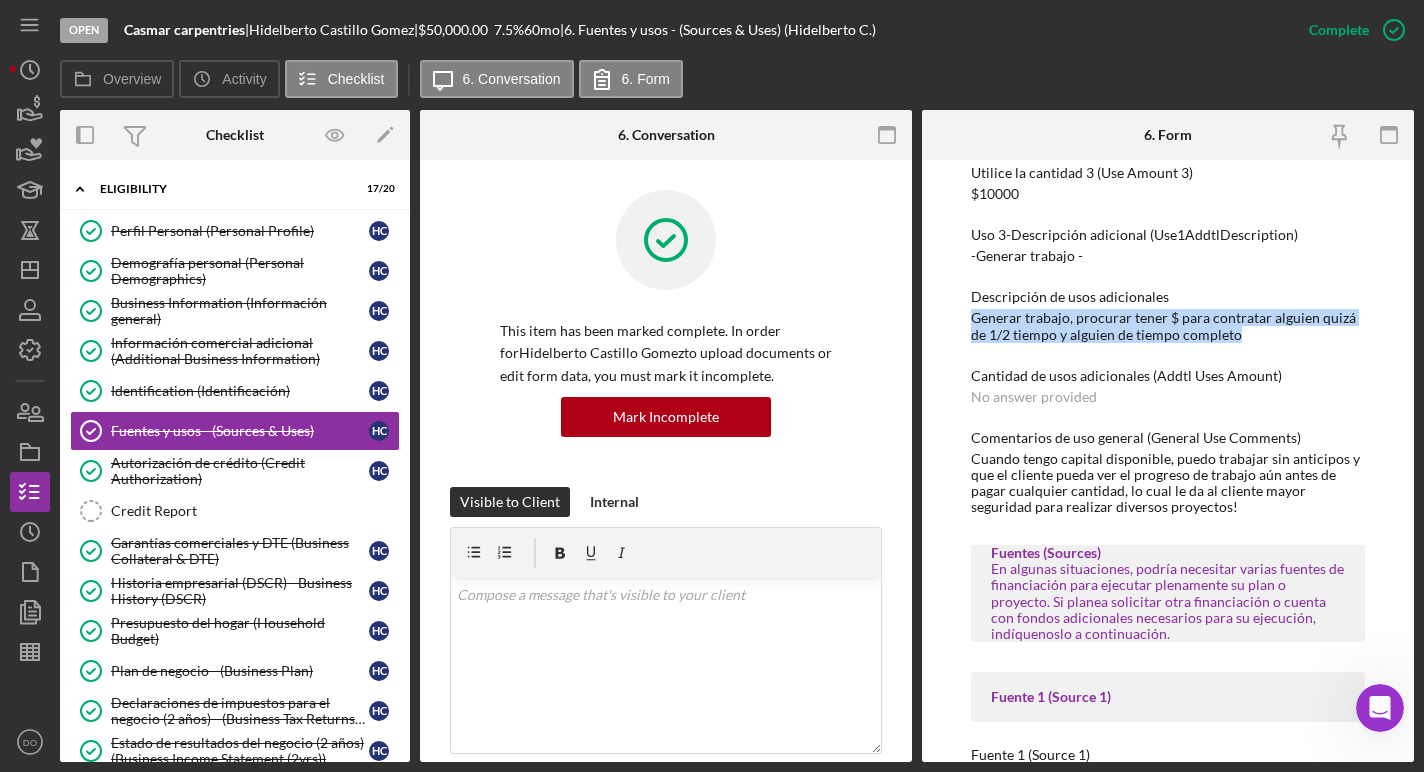 drag, startPoint x: 1241, startPoint y: 339, endPoint x: 945, endPoint y: 318, distance: 296.744 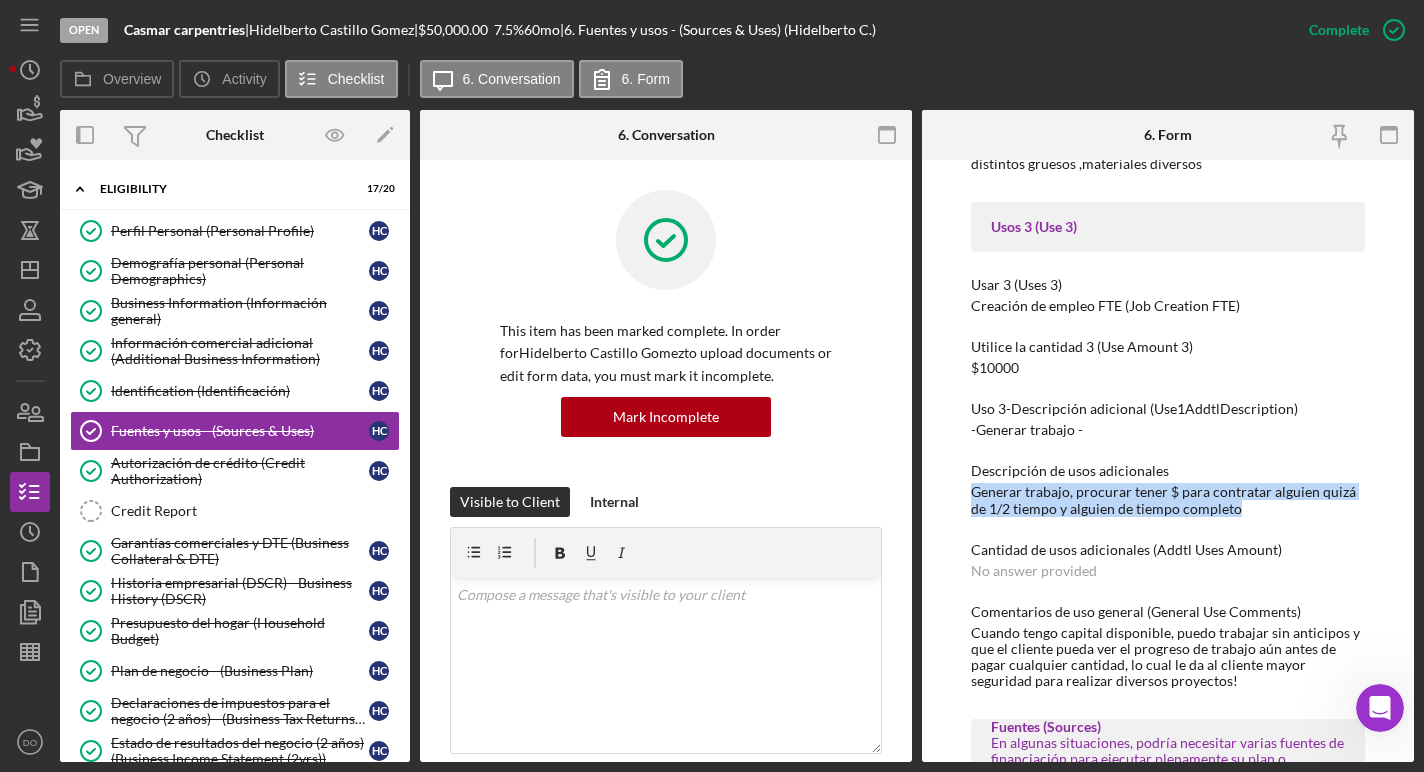 scroll, scrollTop: 710, scrollLeft: 0, axis: vertical 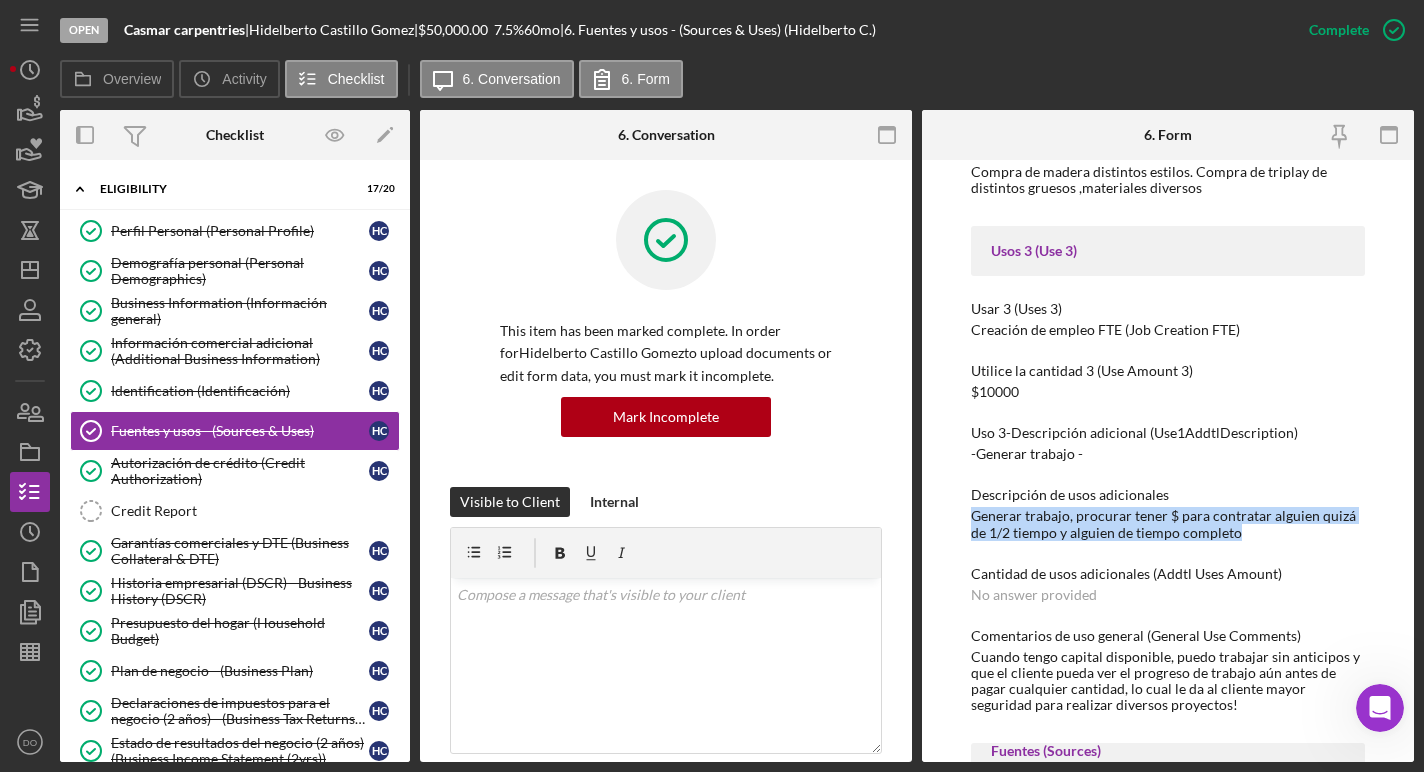 copy on "Generar trabajo, procurar tener $ para contratar alguien quizá de 1/2 tiempo y alguien de tiempo completo" 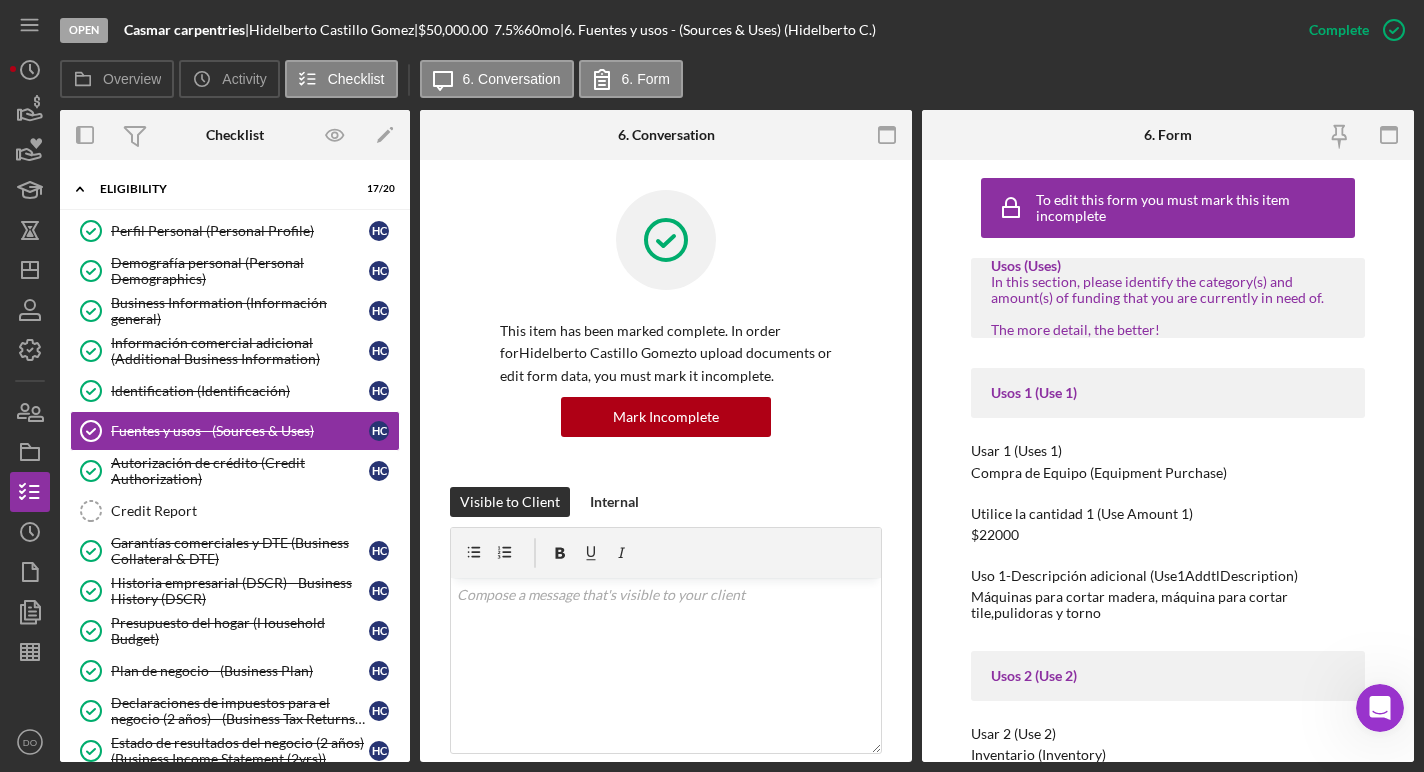 scroll, scrollTop: 0, scrollLeft: 0, axis: both 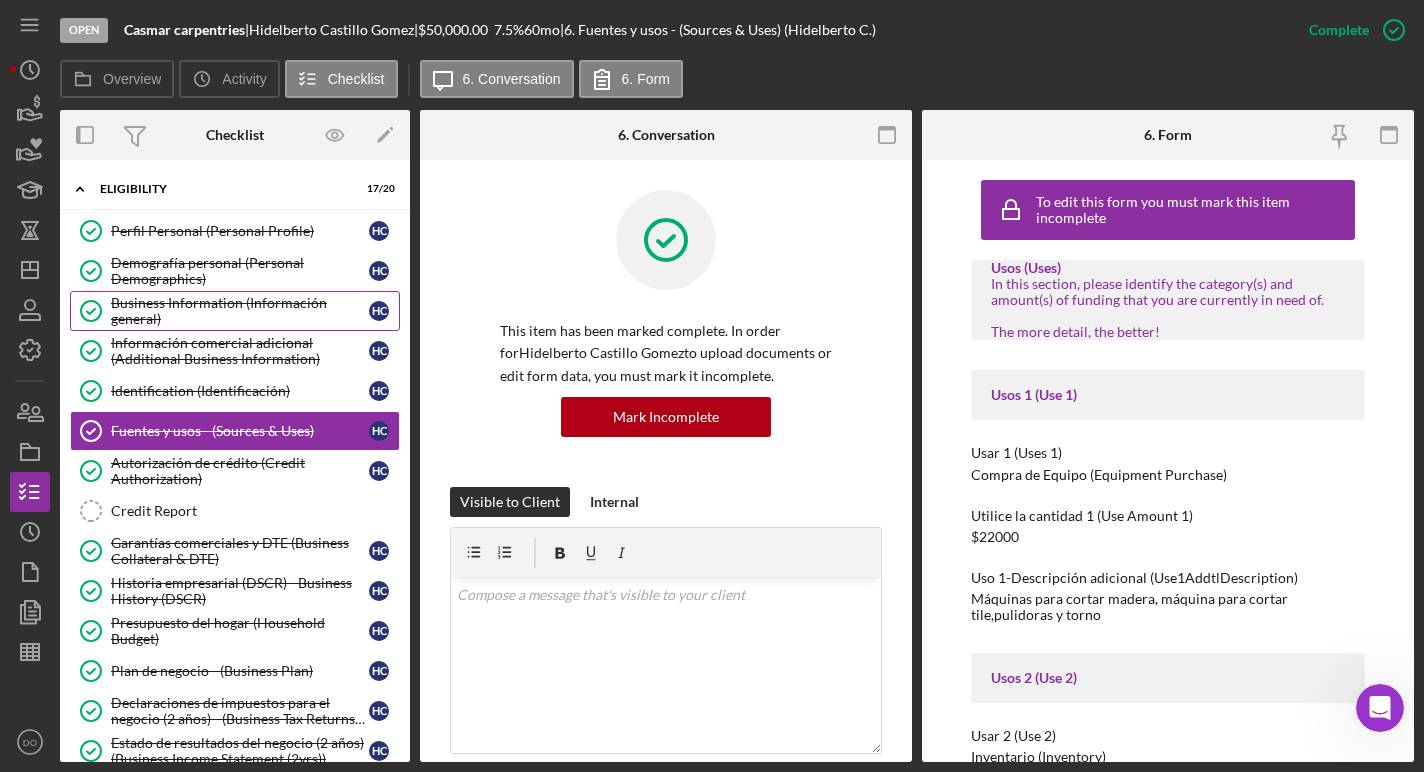 click on "Business Information (Información general)" at bounding box center [240, 311] 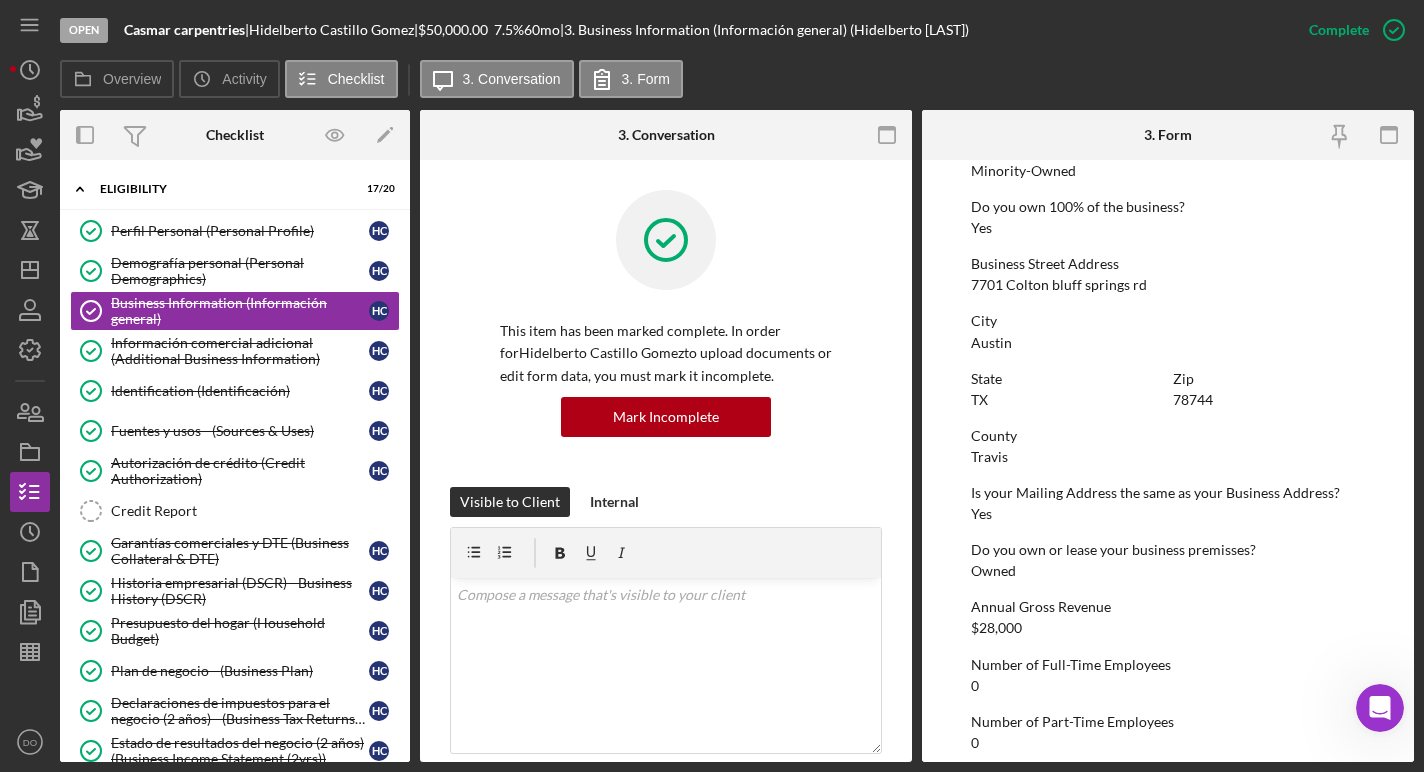 scroll, scrollTop: 906, scrollLeft: 0, axis: vertical 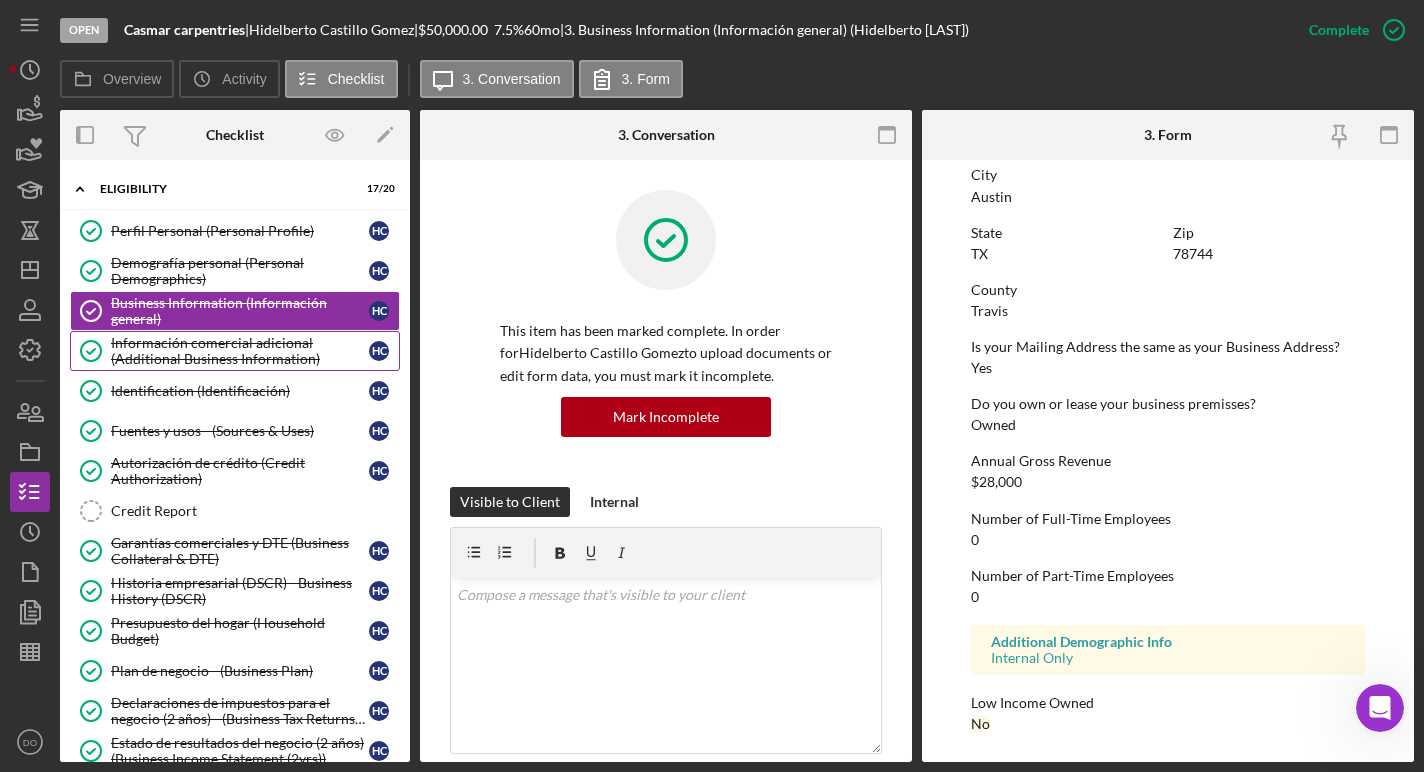 click on "Información comercial adicional (Additional Business Information)" at bounding box center (240, 351) 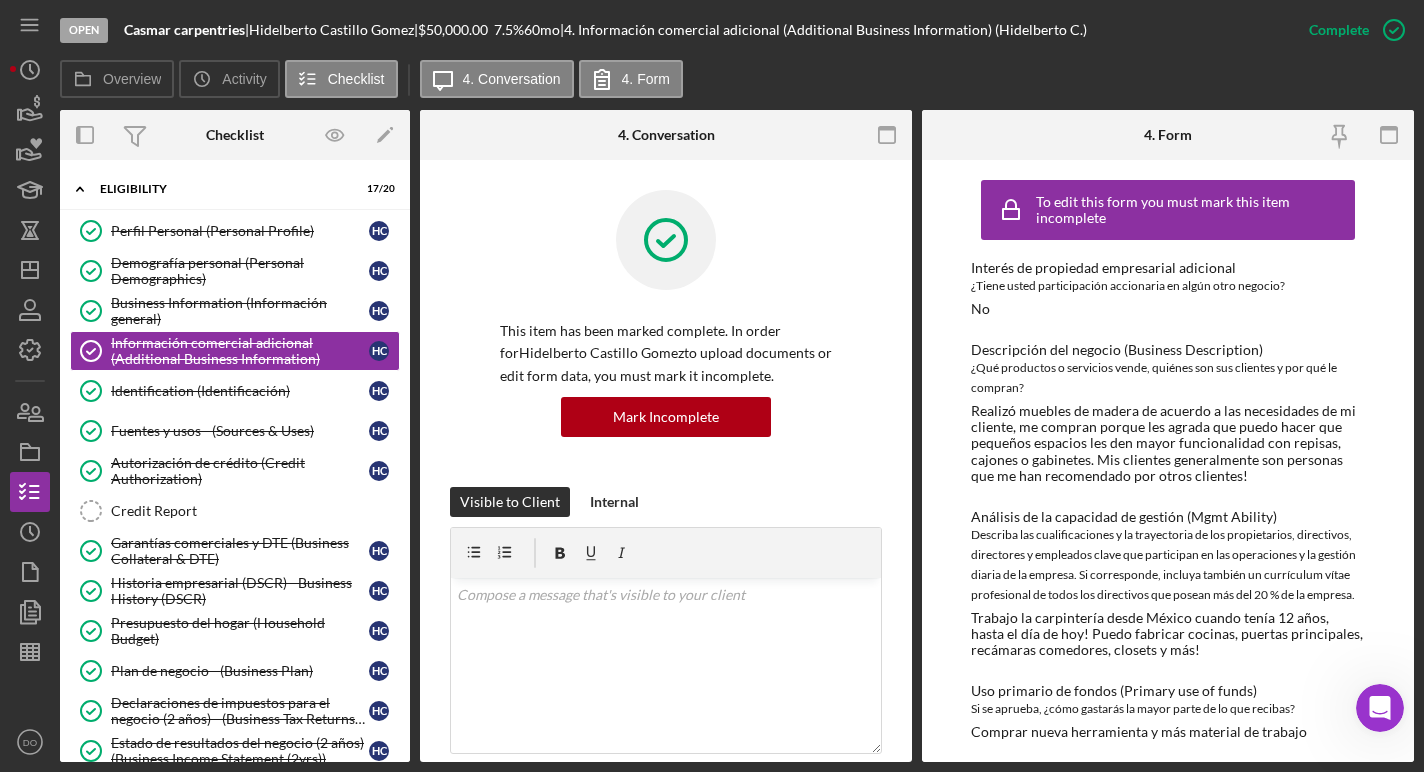 scroll, scrollTop: 2, scrollLeft: 0, axis: vertical 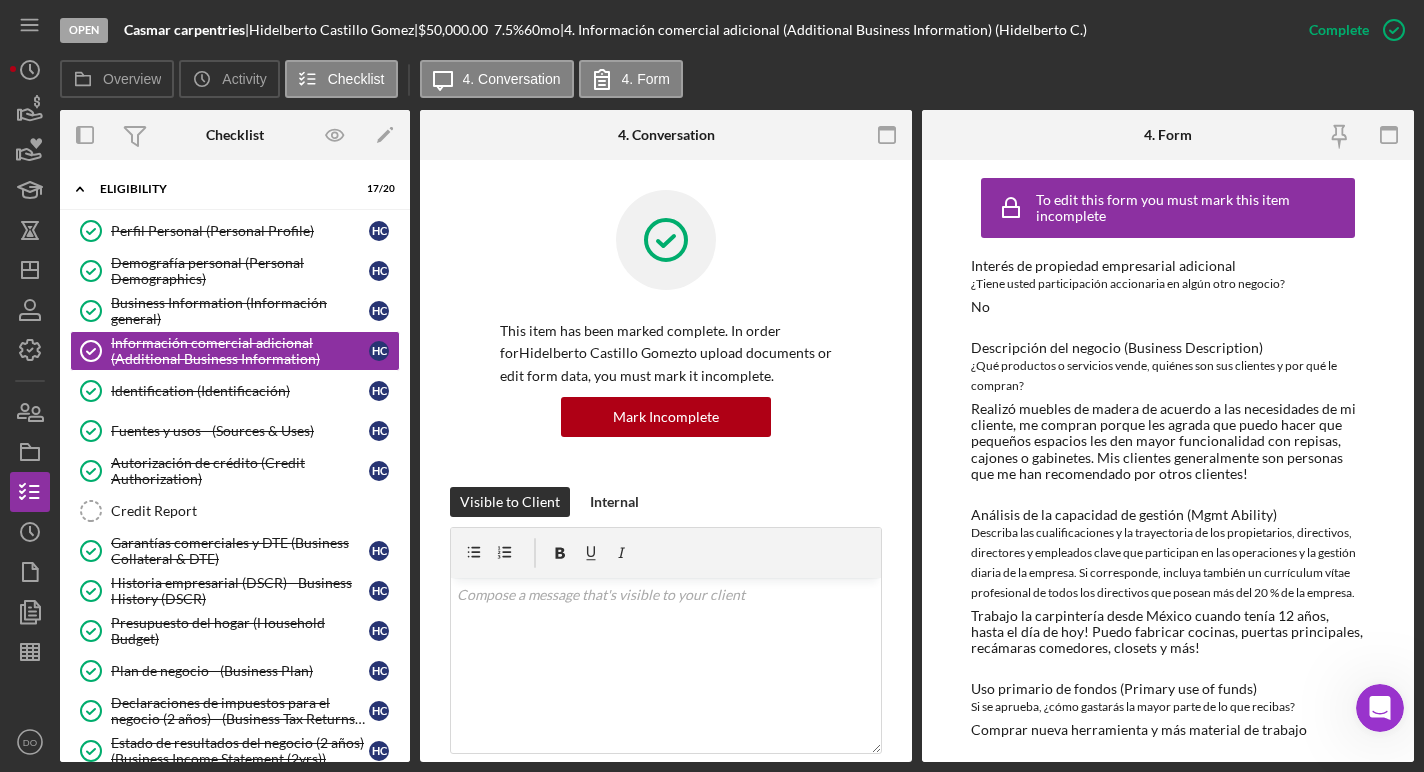 click on "Realizó muebles de madera de acuerdo a las necesidades de mi cliente, me compran porque les agrada que puedo hacer que pequeños espacios les den mayor funcionalidad con repisas, cajones o gabinetes.
Mis clientes generalmente son personas que me han recomendado por otros clientes!" at bounding box center (1168, 441) 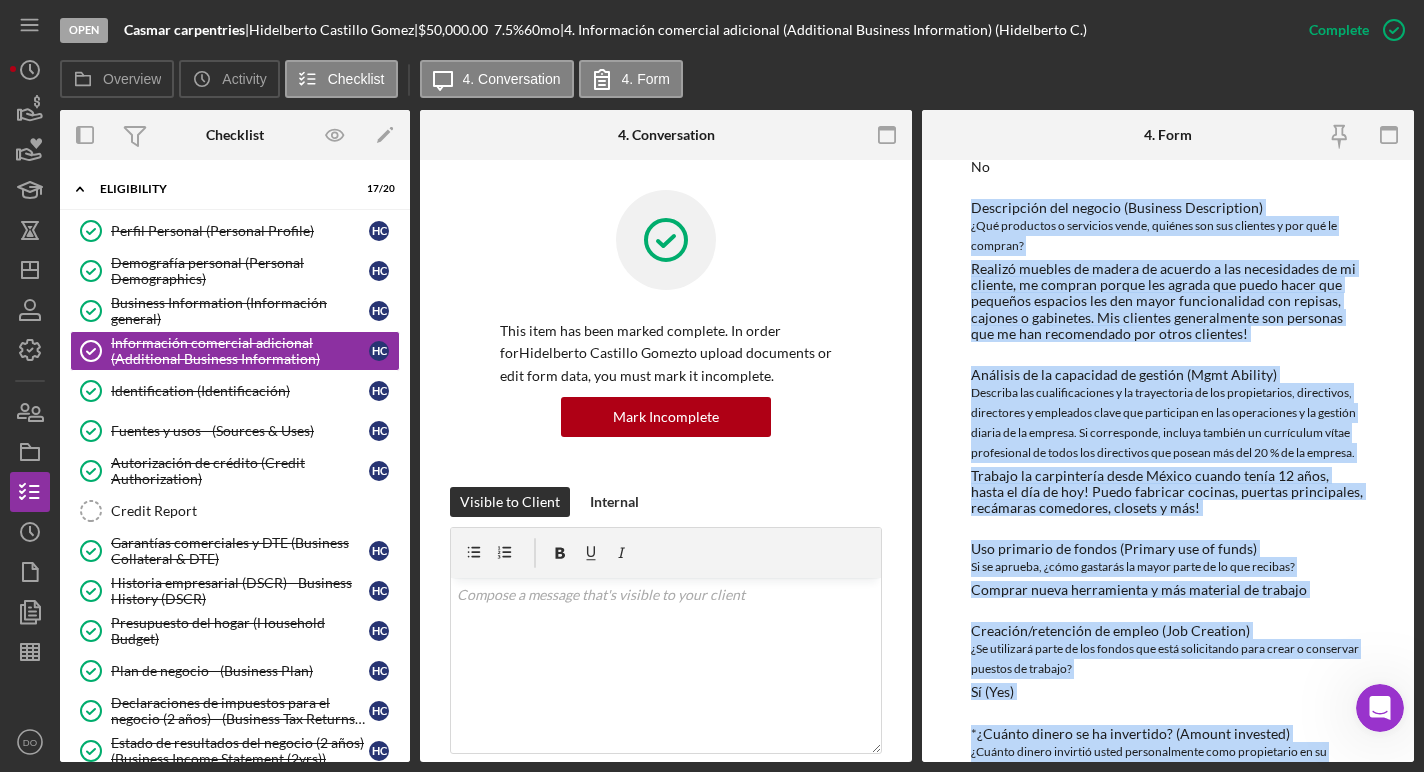 scroll, scrollTop: 212, scrollLeft: 0, axis: vertical 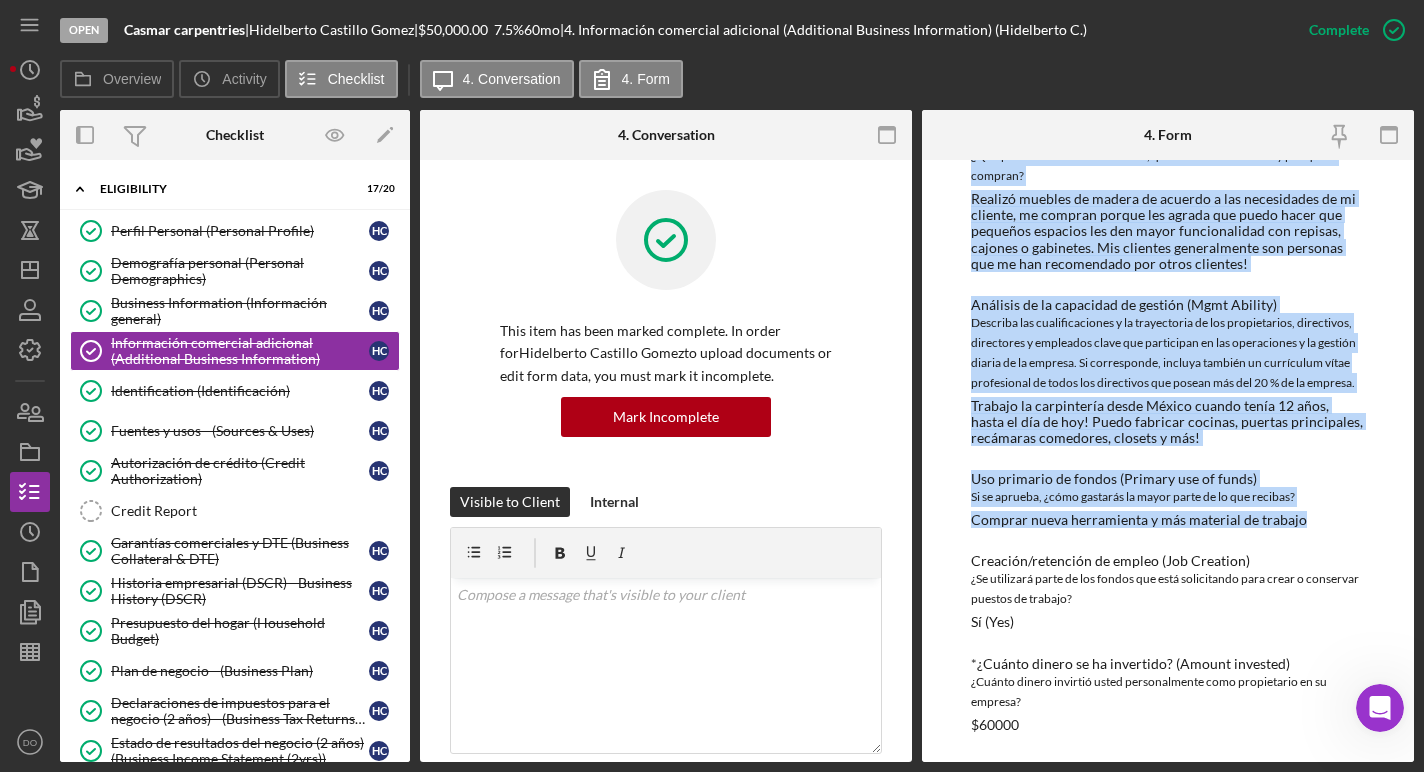 drag, startPoint x: 971, startPoint y: 347, endPoint x: 1326, endPoint y: 520, distance: 394.91013 